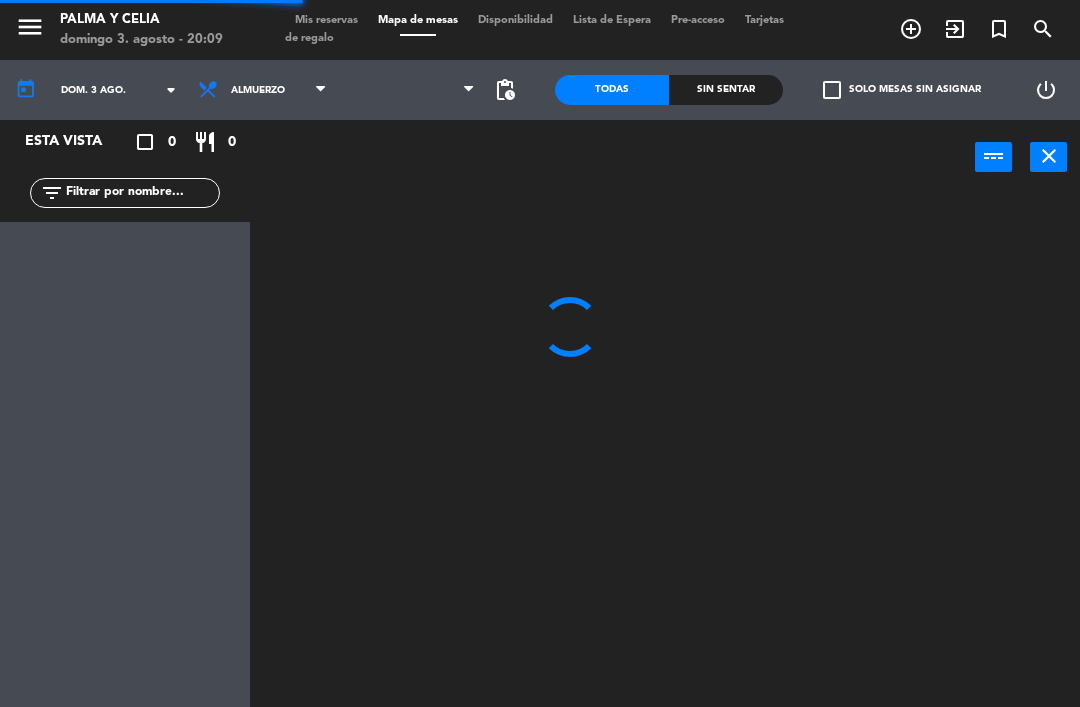 scroll, scrollTop: 0, scrollLeft: 0, axis: both 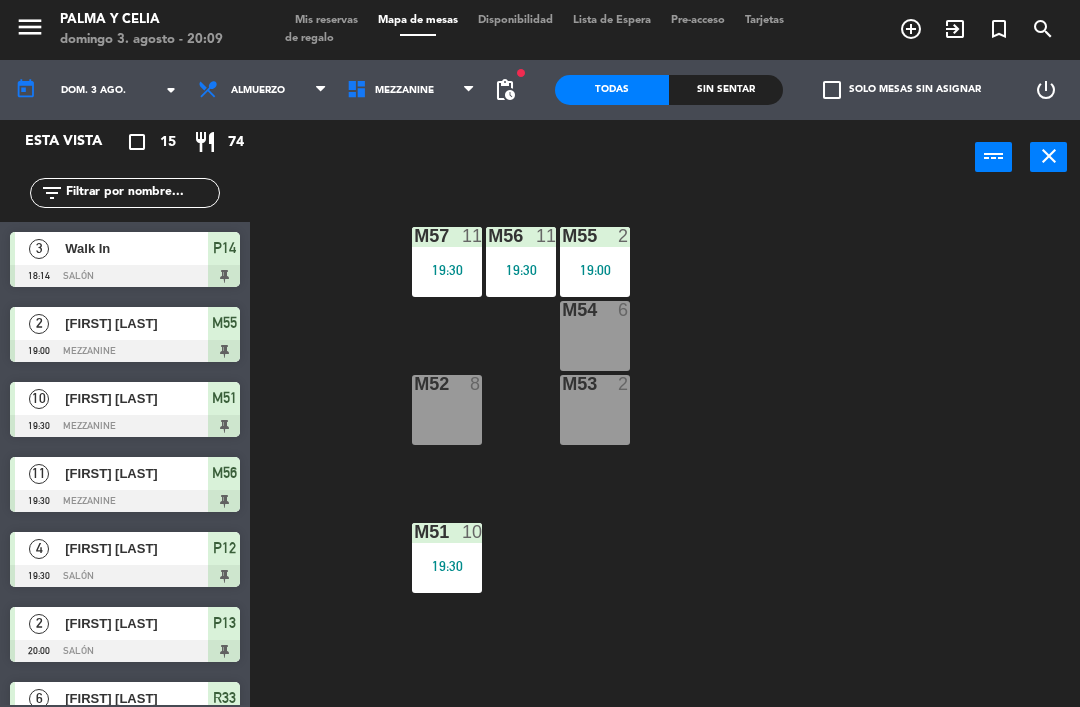 click on "Mezzanine" at bounding box center (411, 90) 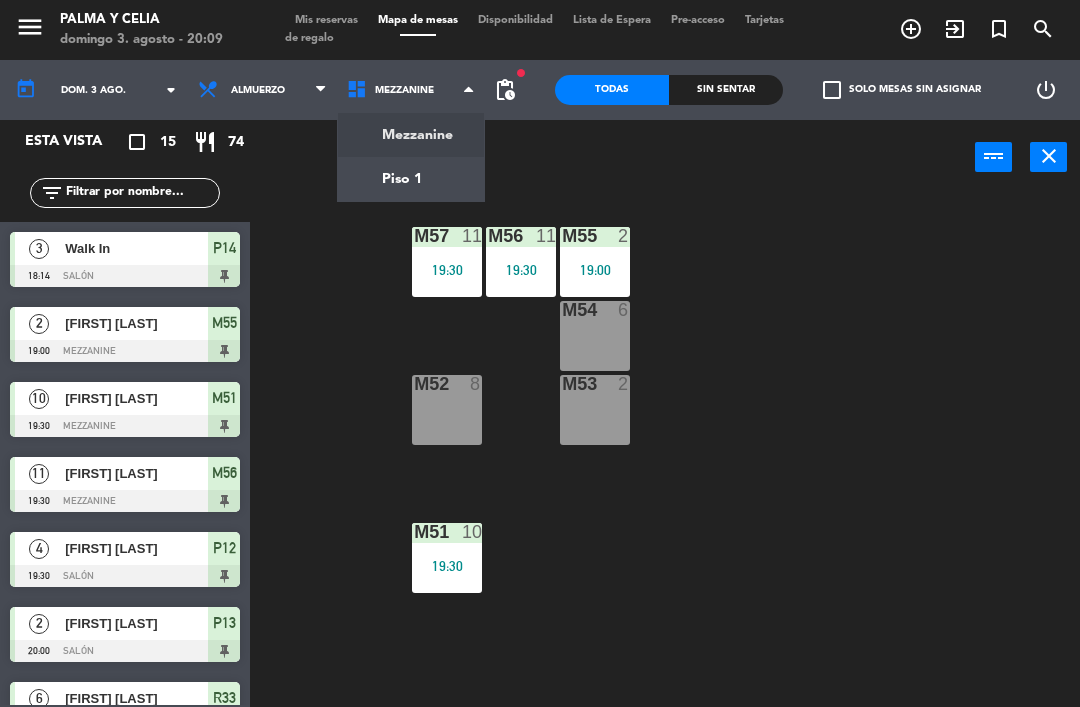 click on "menu Palma y Celia [DAY]. [NUMBER]. [MONTH] - [TIME] Mis reservas Mapa de mesas Disponibilidad Lista de Espera Pre-acceso Tarjetas de regalo add_circle_outline exit_to_app turned_in_not search today dom. [NUMBER] ago. arrow_drop_down Almuerzo Almuerzo Almuerzo Mezzanine Piso [NUMBER] Mezzanine Mezzanine Piso [NUMBER] fiber_manual_record pending_actions Todas Sin sentar check_box_outline_blank Solo mesas sin asignar power_settings_new Esta vista crop_square [NUMBER] restaurant [NUMBER] filter_list [NUMBER] Walk In [TIME] Salón P14 [NUMBER] [FIRST] [LAST] [TIME] Mezzanine M55 [NUMBER] [FIRST] [LAST] [TIME] Mezzanine M51 [NUMBER] [FIRST] [LAST] [TIME] Mezzanine M56 [NUMBER] [FIRST] [LAST] [TIME] Salón P12 [NUMBER] [FIRST] [LAST] [TIME] Salón P13 [NUMBER] [FIRST] [LAST] [TIME] Salón R33 [NUMBER] [FIRST] [LAST] [TIME] Salón R32 [NUMBER] [FIRST] [LAST] [TIME] Salón P15 [NUMBER] [FIRST] [LAST] [TIME] Salón S3 [NUMBER] [FIRST] [LAST] [TIME] Salón P17 [NUMBER] [FIRST] [LAST] [TIME] P11" 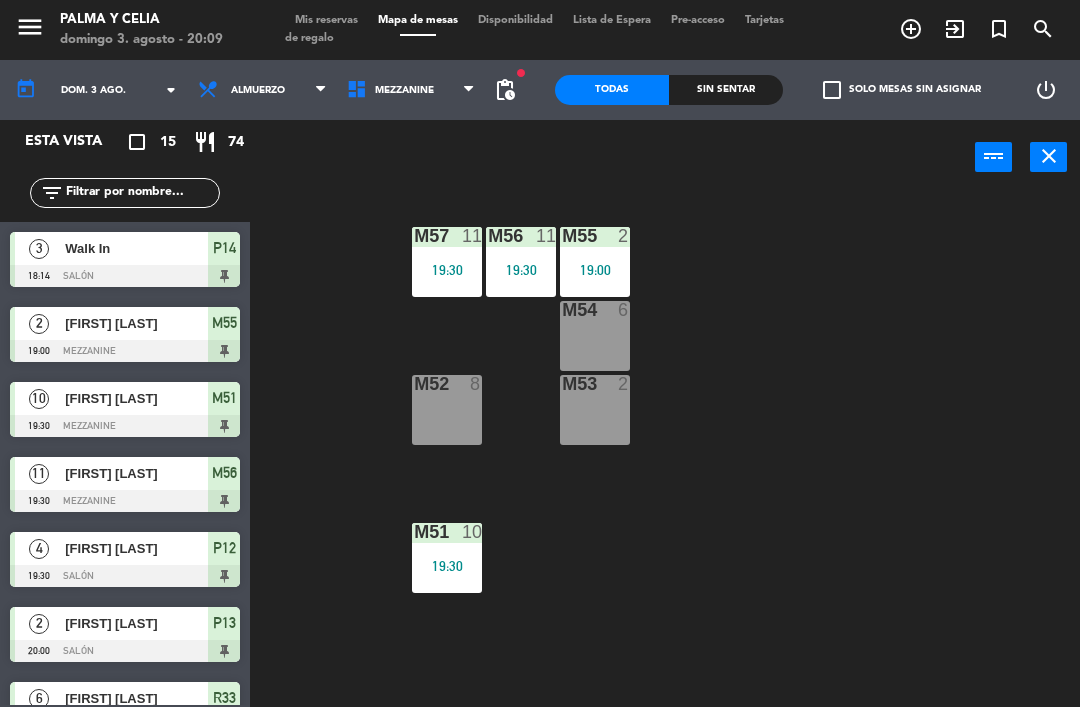 click on "M57  11   19:30" at bounding box center [447, 262] 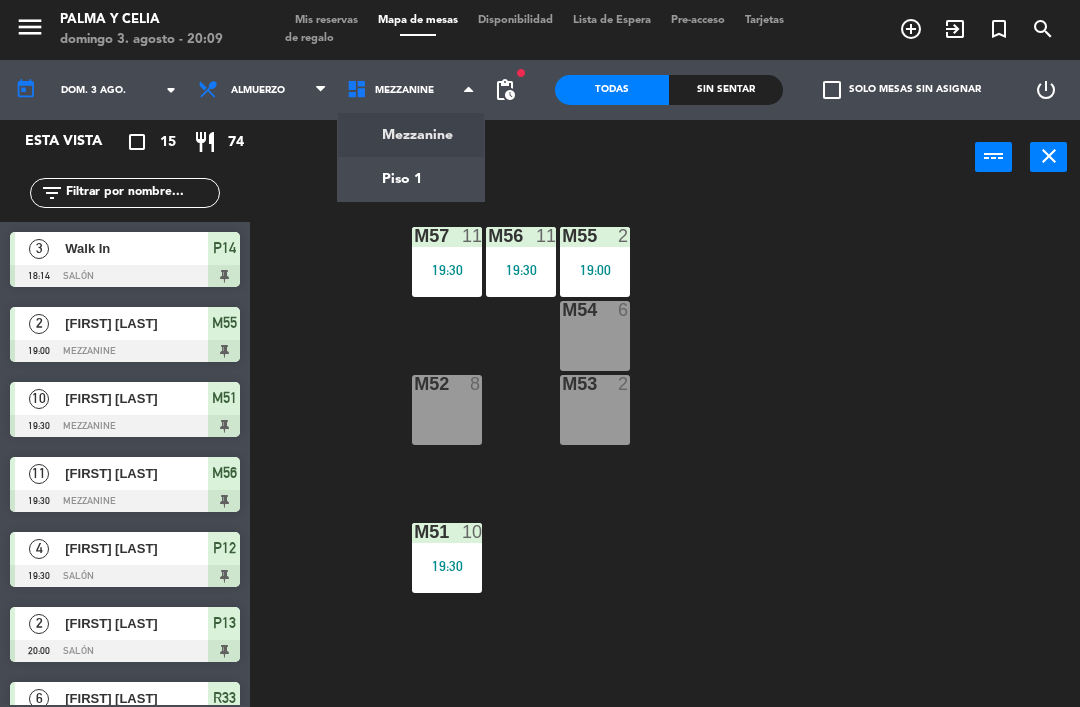 click on "menu Palma y Celia [DAY]. [NUMBER]. [MONTH] - [TIME] Mis reservas Mapa de mesas Disponibilidad Lista de Espera Pre-acceso Tarjetas de regalo add_circle_outline exit_to_app turned_in_not search today dom. [NUMBER] ago. arrow_drop_down Almuerzo Almuerzo Almuerzo Mezzanine Piso [NUMBER] Mezzanine Mezzanine Piso [NUMBER] fiber_manual_record pending_actions Todas Sin sentar check_box_outline_blank Solo mesas sin asignar power_settings_new Esta vista crop_square [NUMBER] restaurant [NUMBER] filter_list [NUMBER] Walk In [TIME] Salón P14 [NUMBER] [FIRST] [LAST] [TIME] Mezzanine M55 [NUMBER] [FIRST] [LAST] [TIME] Mezzanine M51 [NUMBER] [FIRST] [LAST] [TIME] Mezzanine M56 [NUMBER] [FIRST] [LAST] [TIME] Salón P12 [NUMBER] [FIRST] [LAST] [TIME] Salón P13 [NUMBER] [FIRST] [LAST] [TIME] Salón R33 [NUMBER] [FIRST] [LAST] [TIME] Salón R32 [NUMBER] [FIRST] [LAST] [TIME] Salón P15 [NUMBER] [FIRST] [LAST] [TIME] Salón S3 [NUMBER] [FIRST] [LAST] [TIME] Salón P17 [NUMBER] [FIRST] [LAST] [TIME] P11" 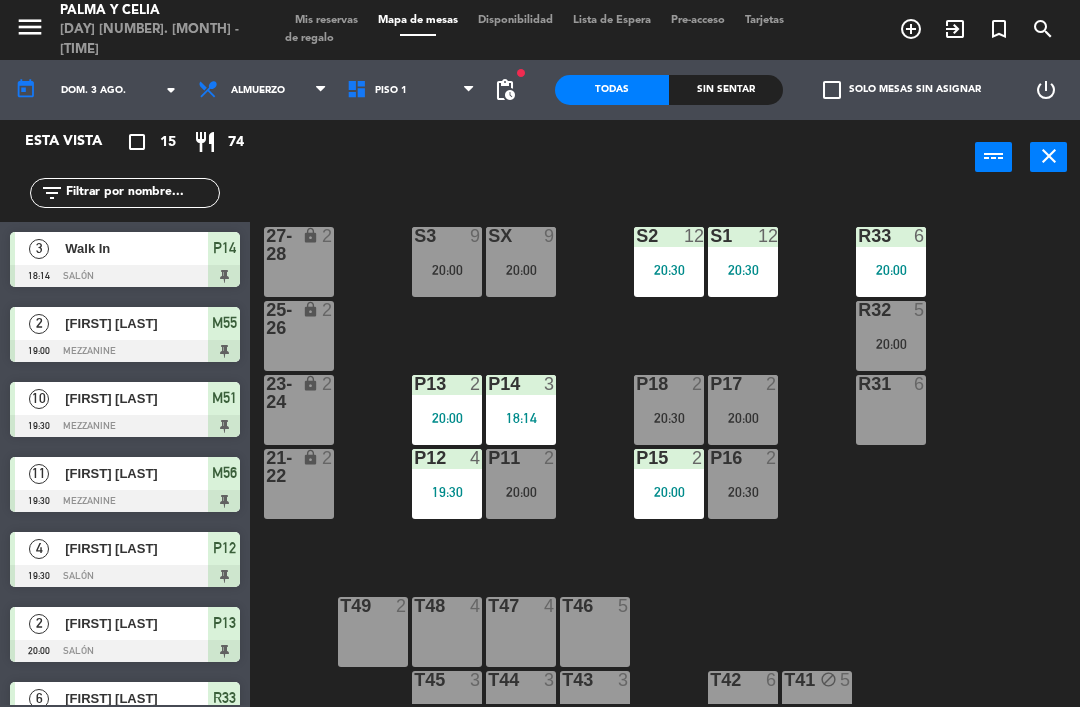 scroll, scrollTop: 4, scrollLeft: 0, axis: vertical 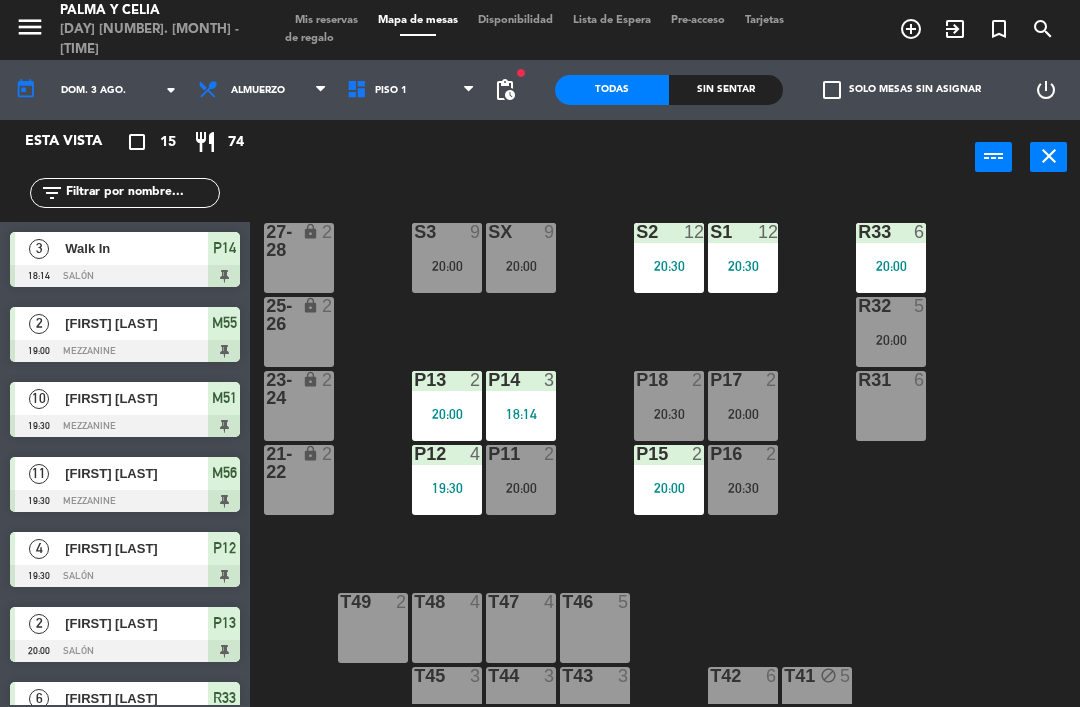 click on "R33  6   20:00  S1  12   20:30  S2  12   20:30  S3  9   20:00  SX  9   20:00  27-28 lock  2  R32  5   20:00  25-26 lock  2  P13  2   20:00  P14  3   18:14  P18  2   20:30  P17  2   20:00  R31  6  23-24 lock  2  P12  4   19:30  P11  2   20:00  P15  2   20:00  P16  2   20:30  21-22 lock  2  T48  4  T47  4  T46  5  T49  2  T45  3  T44  3  T43  3  T42  6  T41 block  5" 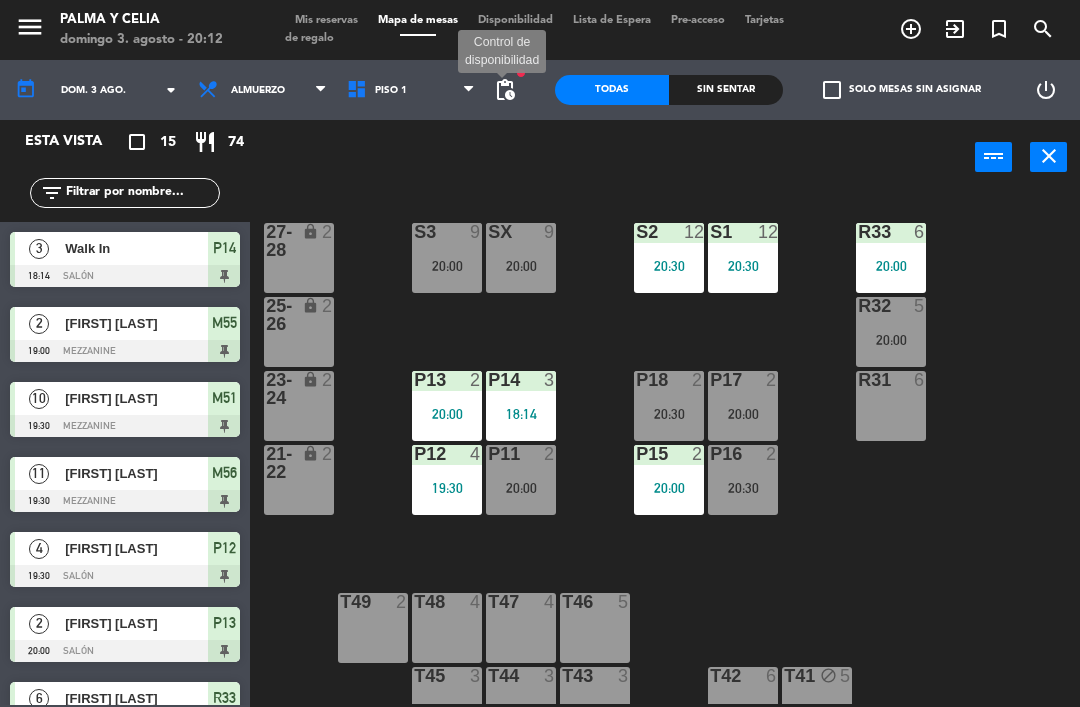 click on "pending_actions" 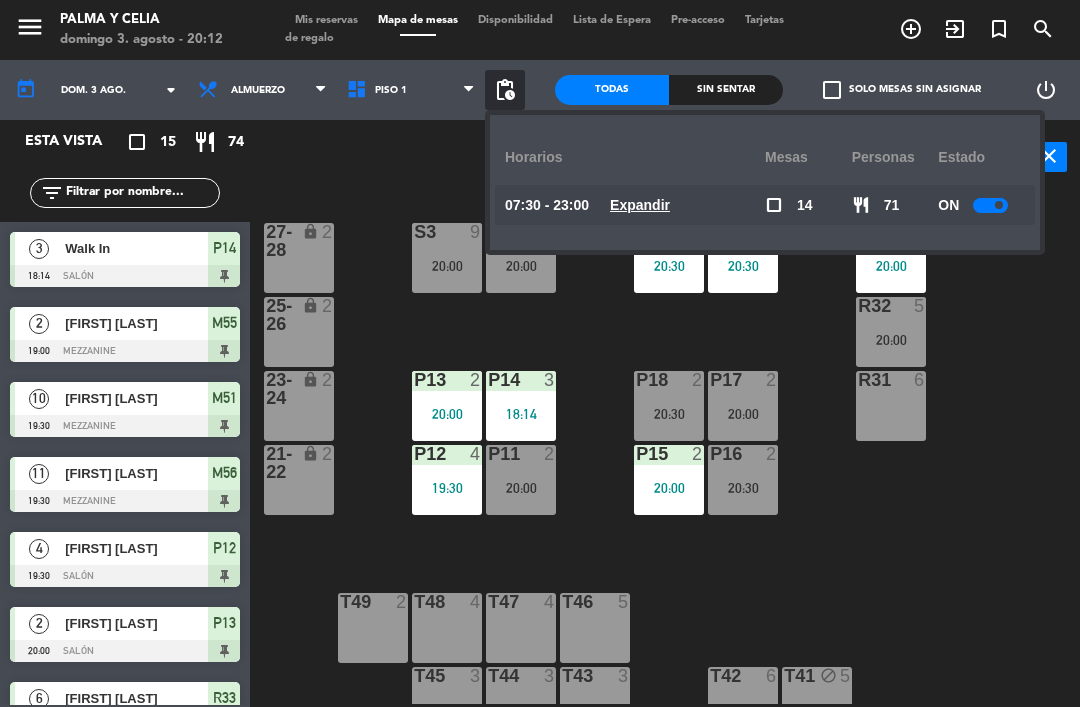 click on "Expandir" 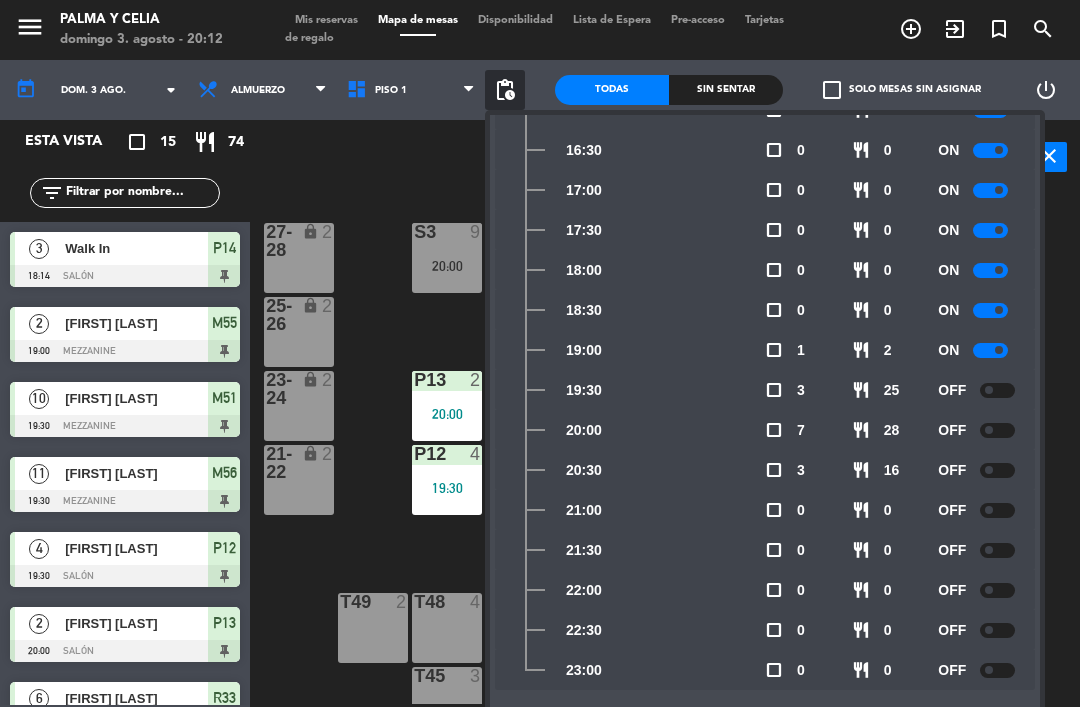 scroll, scrollTop: 815, scrollLeft: 0, axis: vertical 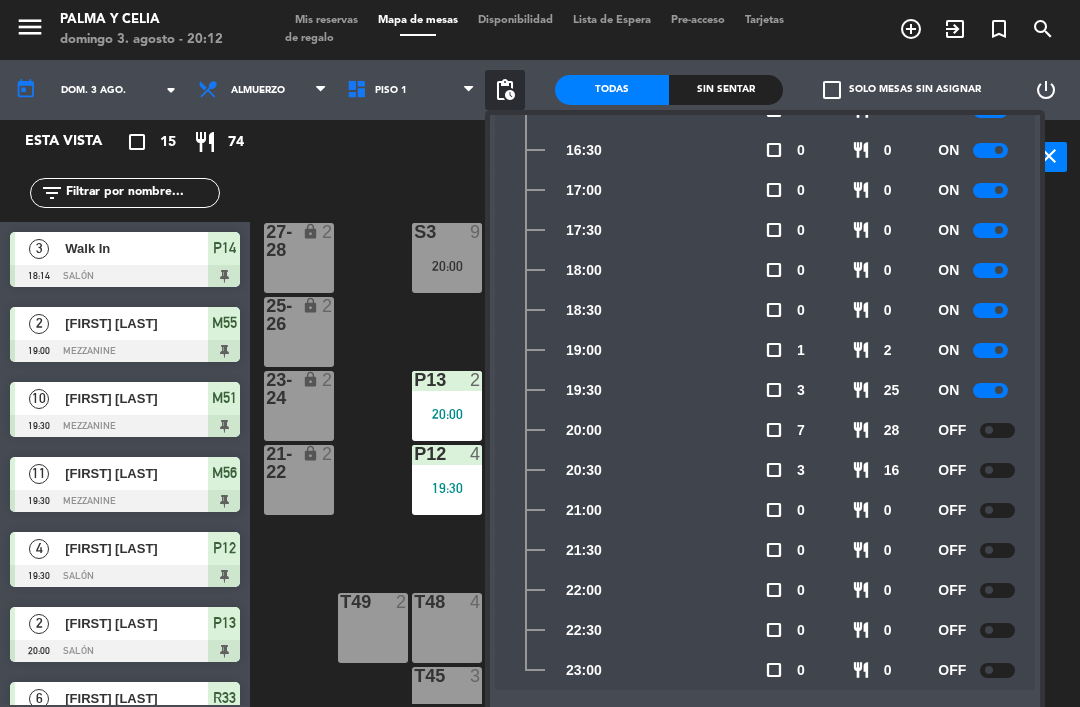 click on "power_input close" at bounding box center [612, 158] 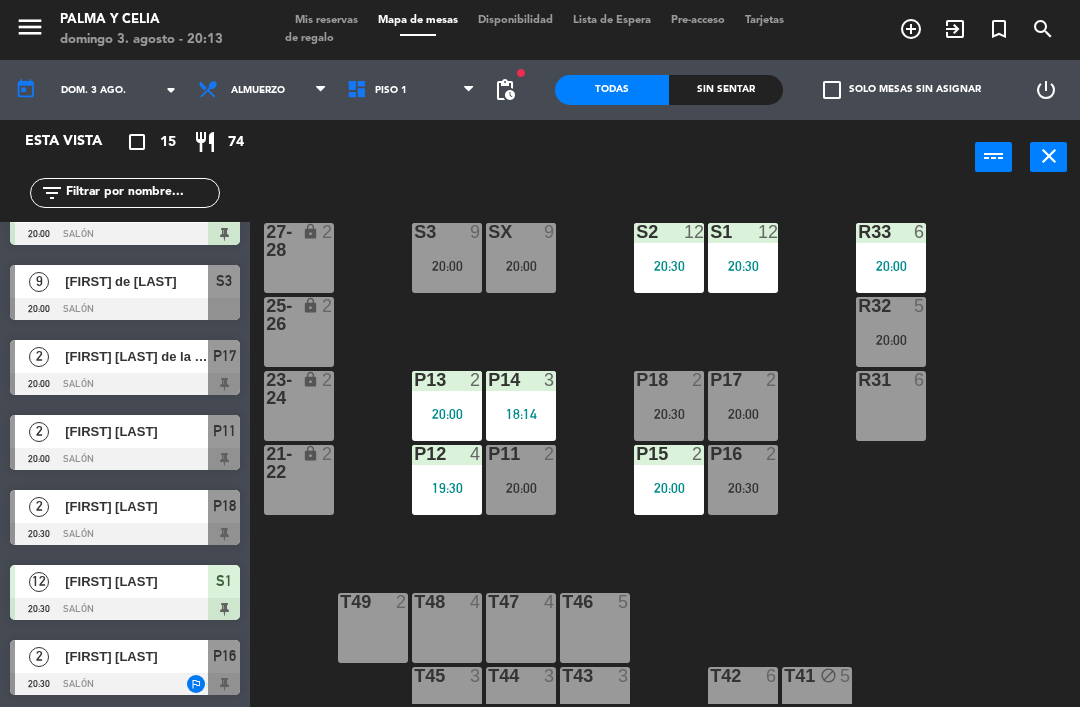 scroll, scrollTop: 642, scrollLeft: 0, axis: vertical 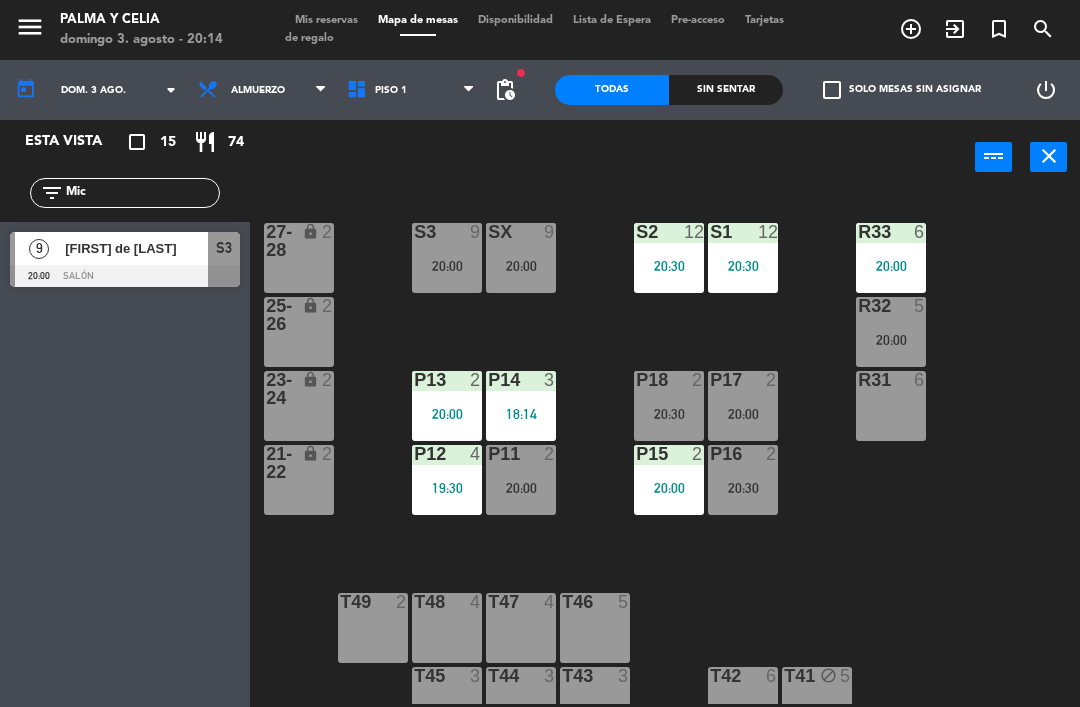 type on "Mic" 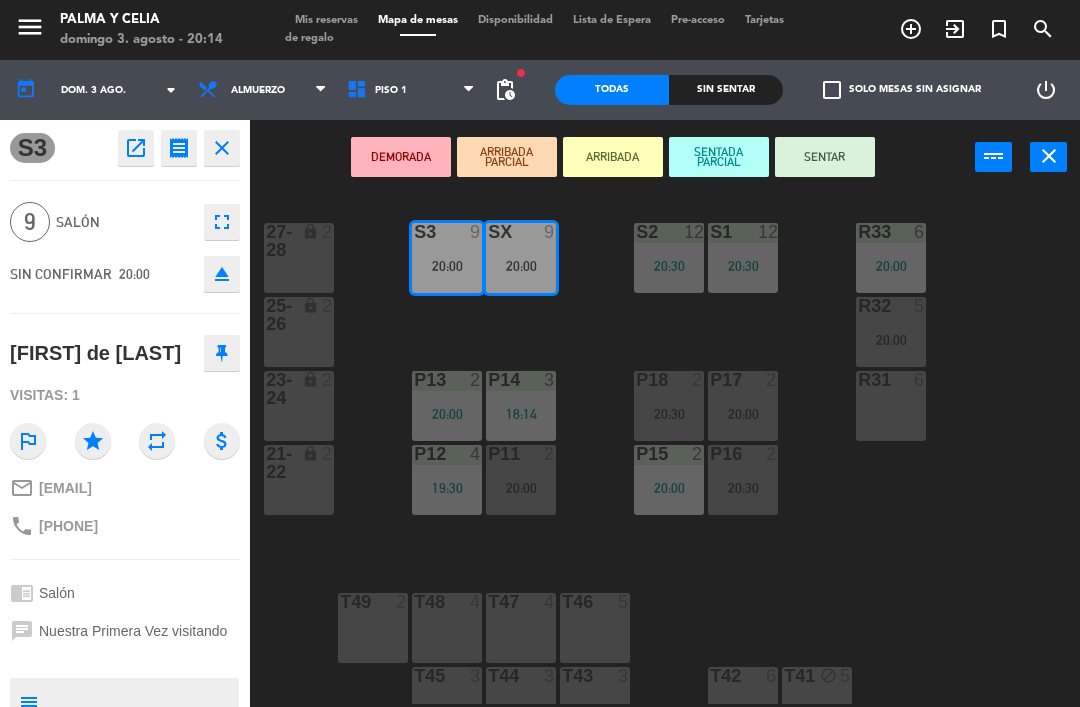 click on "SENTAR" at bounding box center [825, 157] 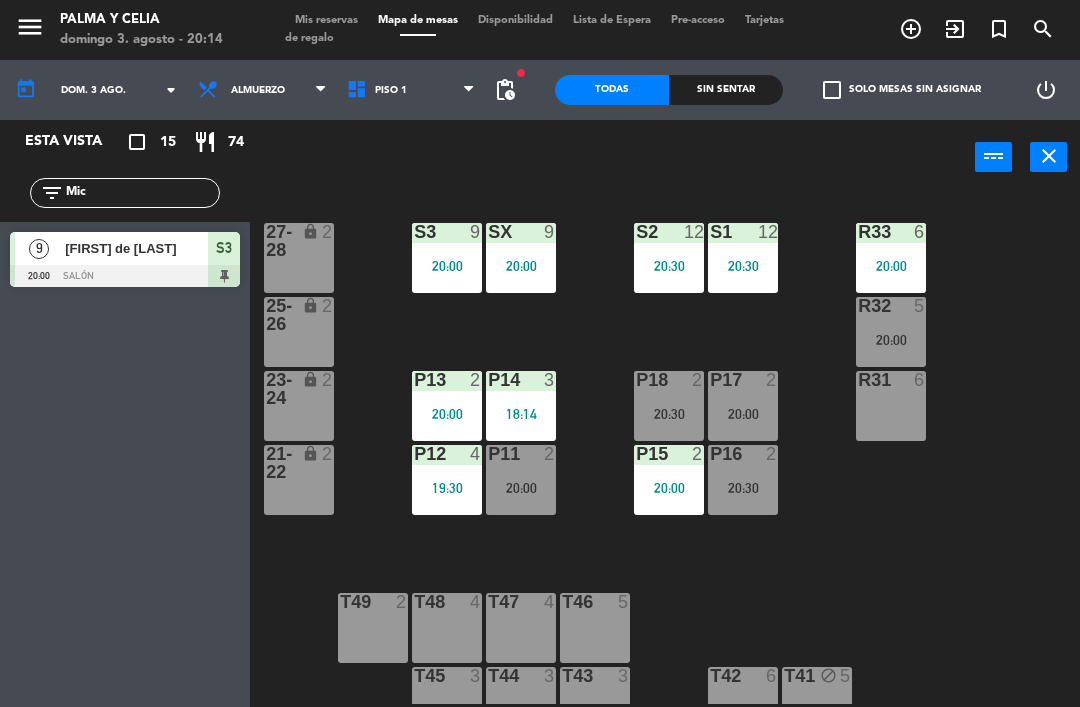 click on "Mic" 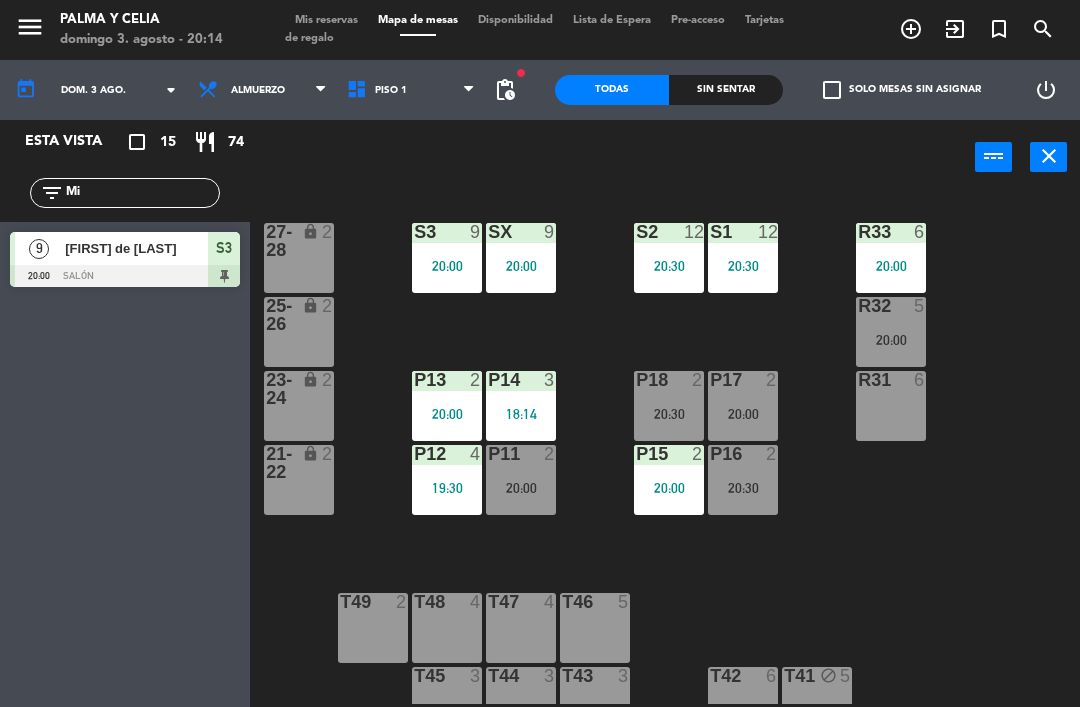 type on "M" 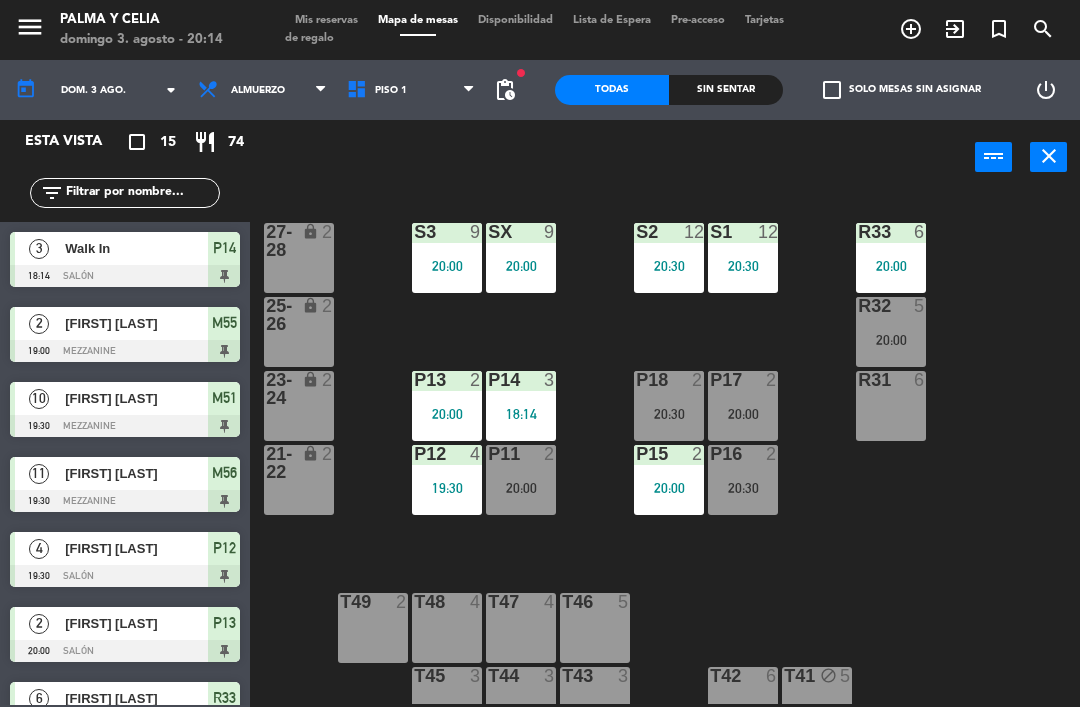 click on "R33  6   20:00  S1  12   20:30  S2  12   20:30  S3  9   20:00  SX  9   20:00  27-28 lock  2  R32  5   20:00  25-26 lock  2  P13  2   20:00  P14  3   18:14  P18  2   20:30  P17  2   20:00  R31  6  23-24 lock  2  P12  4   19:30  P11  2   20:00  P15  2   20:00  P16  2   20:30  21-22 lock  2  T48  4  T47  4  T46  5  T49  2  T45  3  T44  3  T43  3  T42  6  T41 block  5" 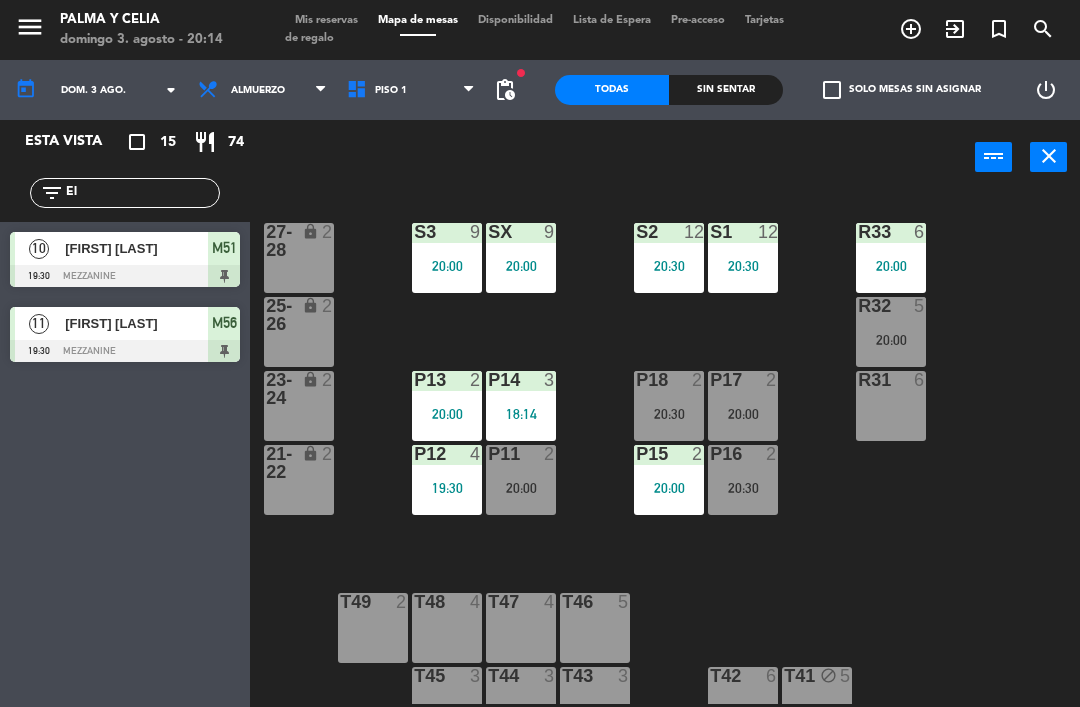 type on "E" 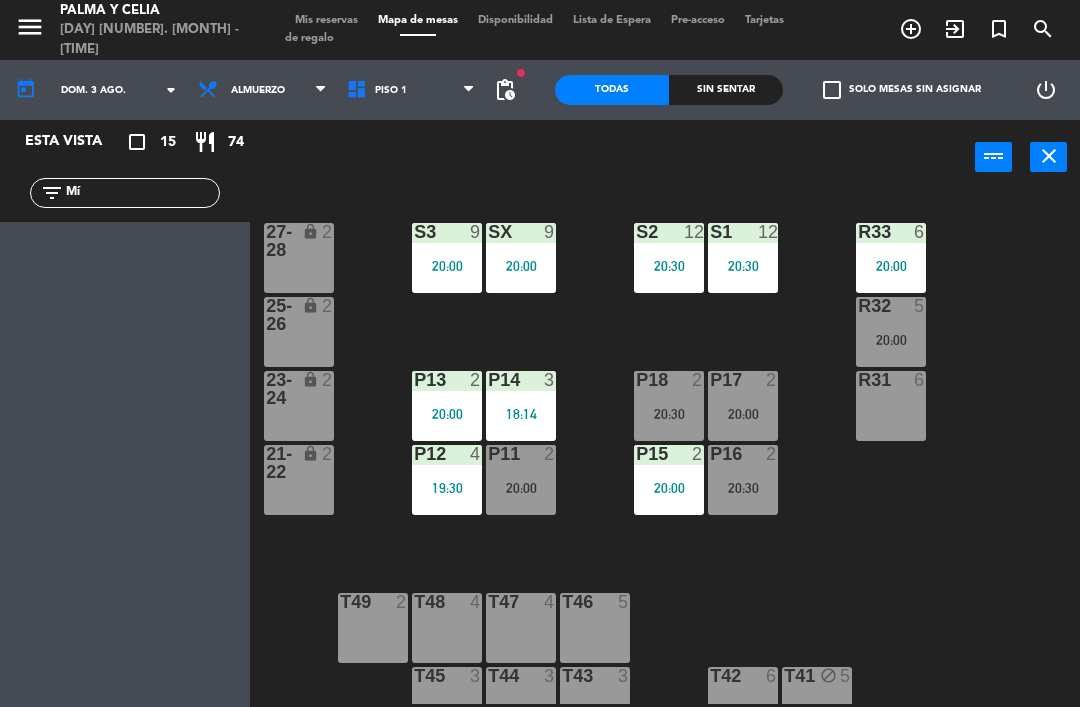 type on "M" 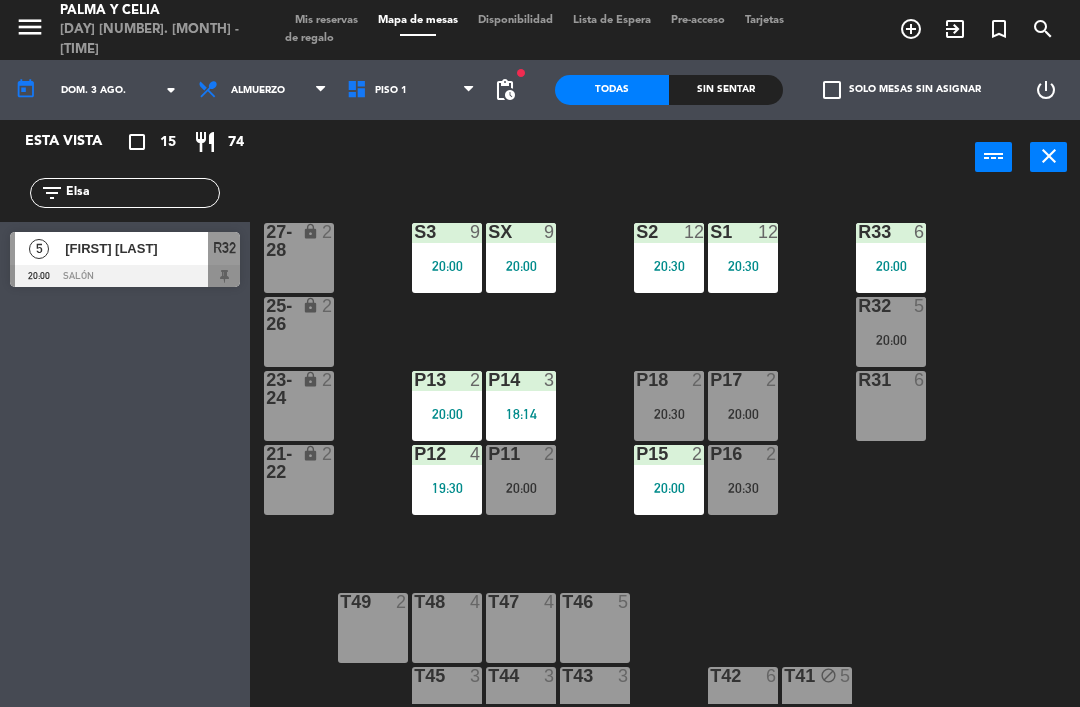 type on "Elsa" 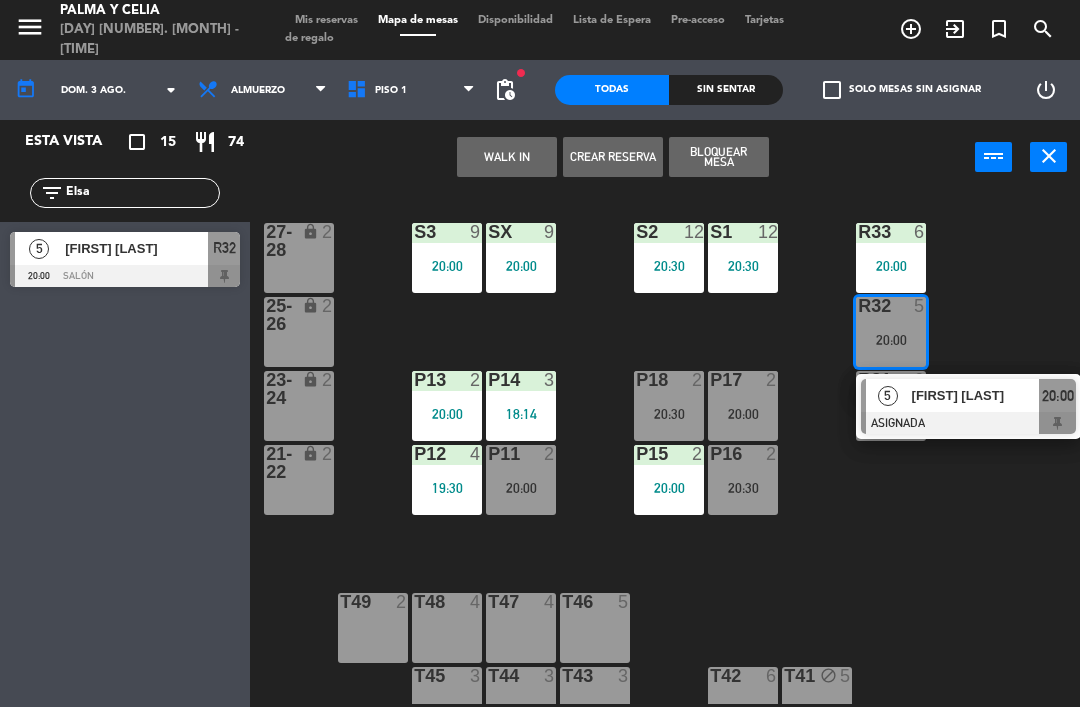 click at bounding box center (968, 423) 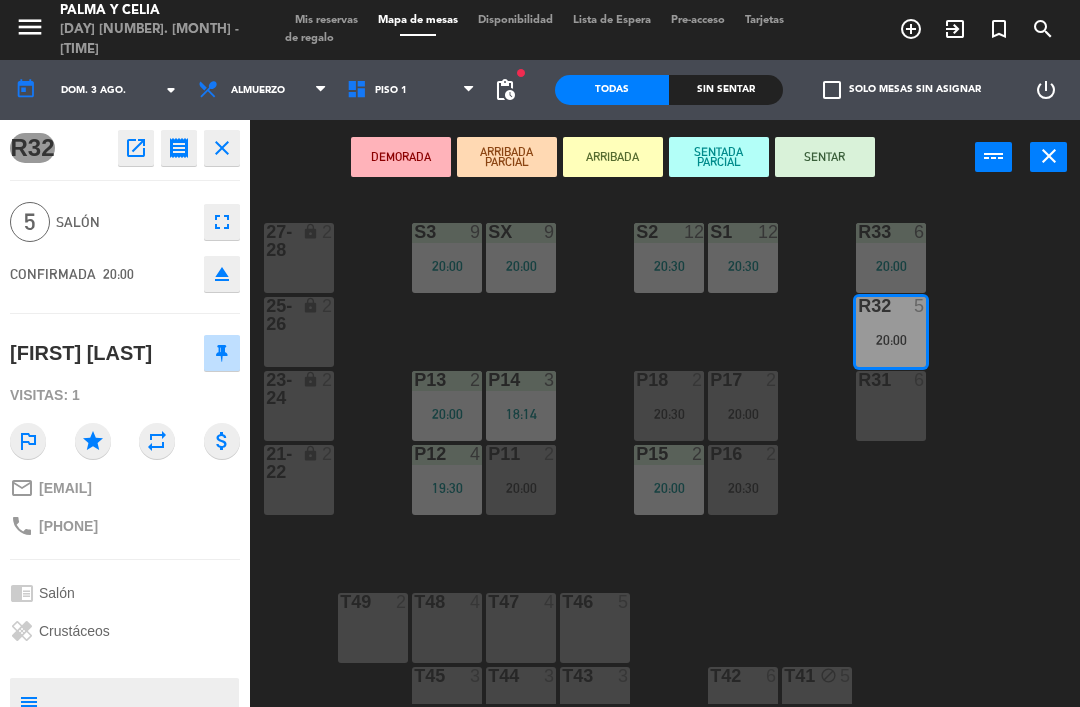 click on "SENTAR" at bounding box center (825, 157) 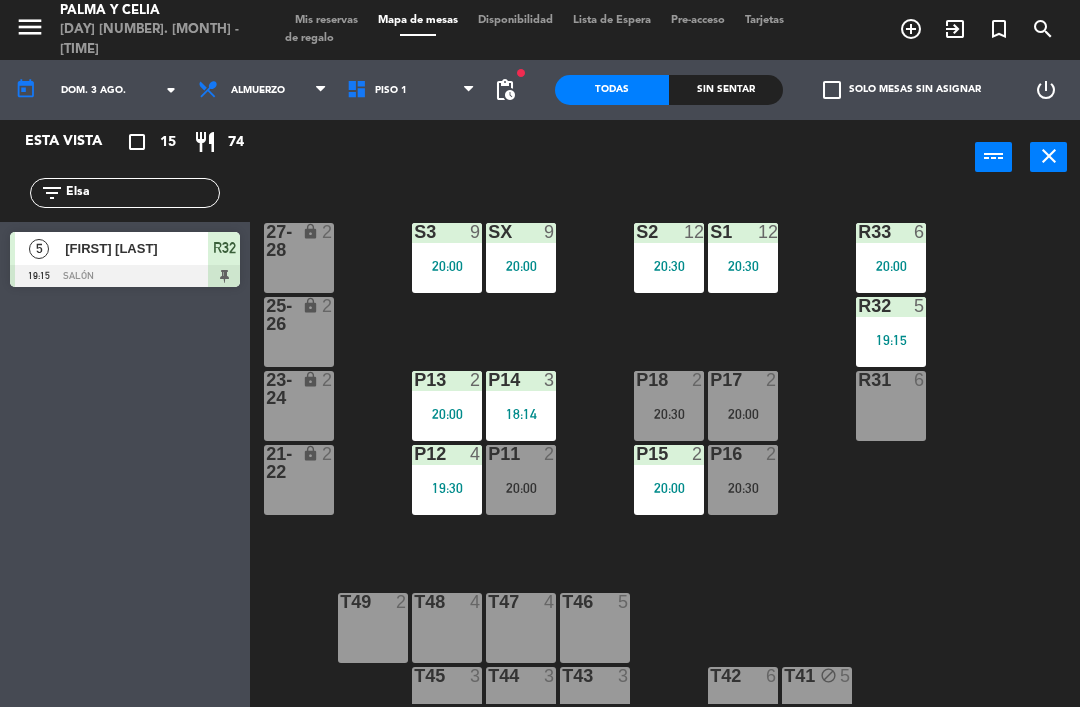 click on "Mesa P13" 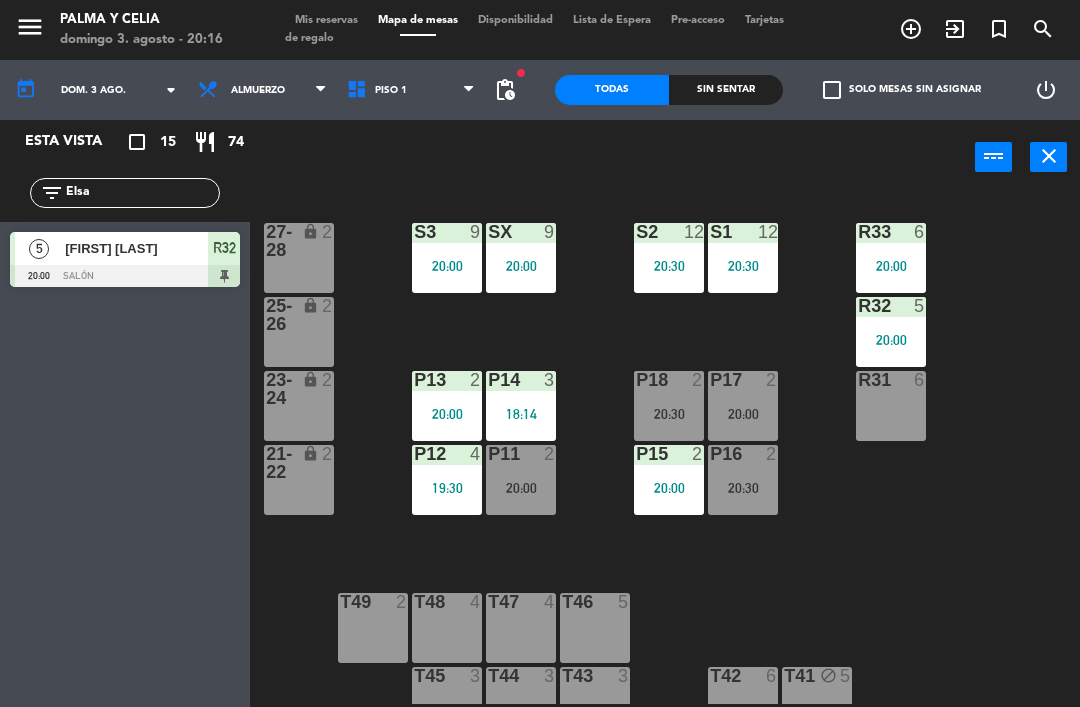 click on "Elsa" 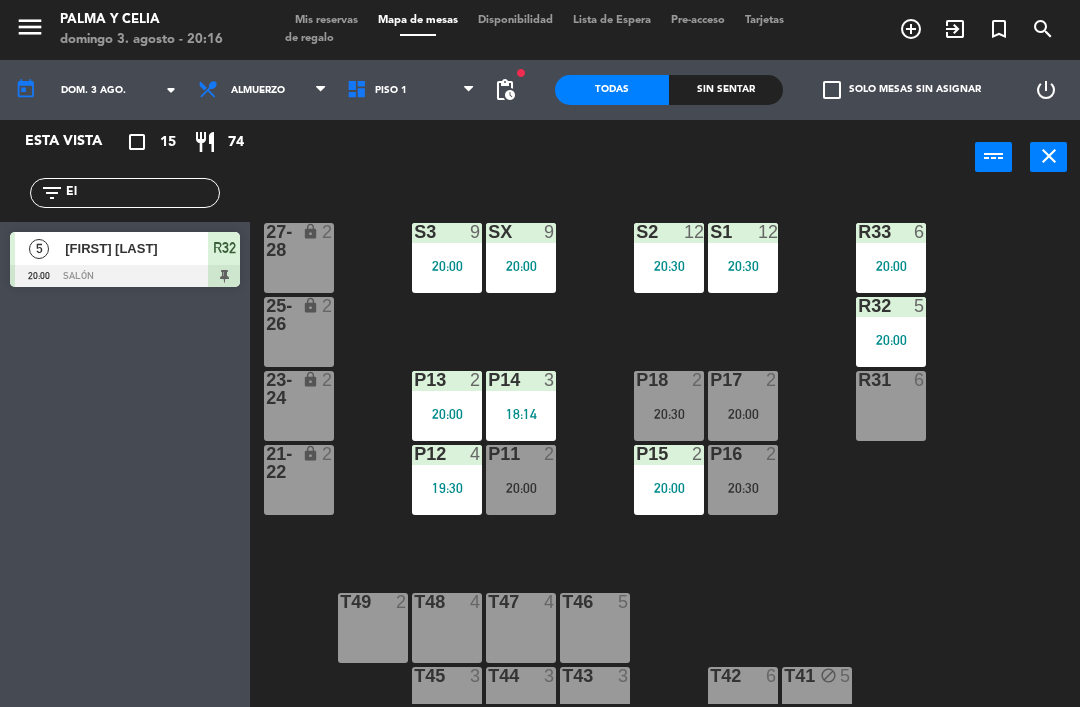 type on "E" 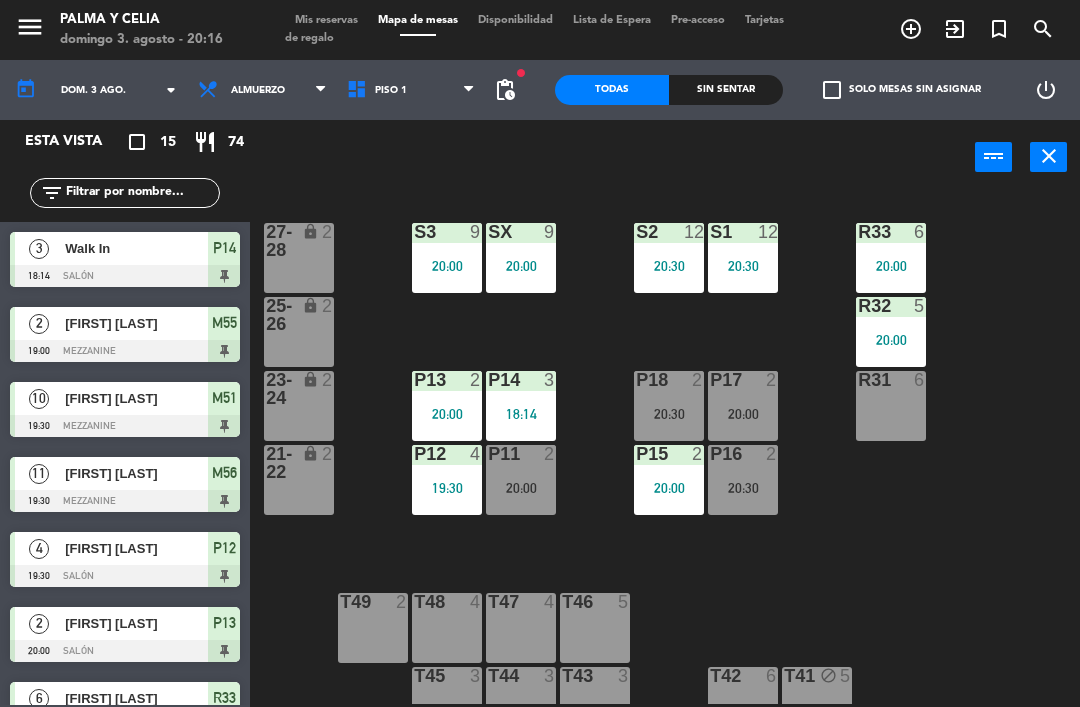 click on "R33  6   20:00  S1  12   20:30  S2  12   20:30  S3  9   20:00  SX  9   20:00  27-28 lock  2  R32  5   20:00  25-26 lock  2  P13  2   20:00  P14  3   18:14  P18  2   20:30  P17  2   20:00  R31  6  23-24 lock  2  P12  4   19:30  P11  2   20:00  P15  2   20:00  P16  2   20:30  21-22 lock  2  T48  4  T47  4  T46  5  T49  2  T45  3  T44  3  T43  3  T42  6  T41 block  5" 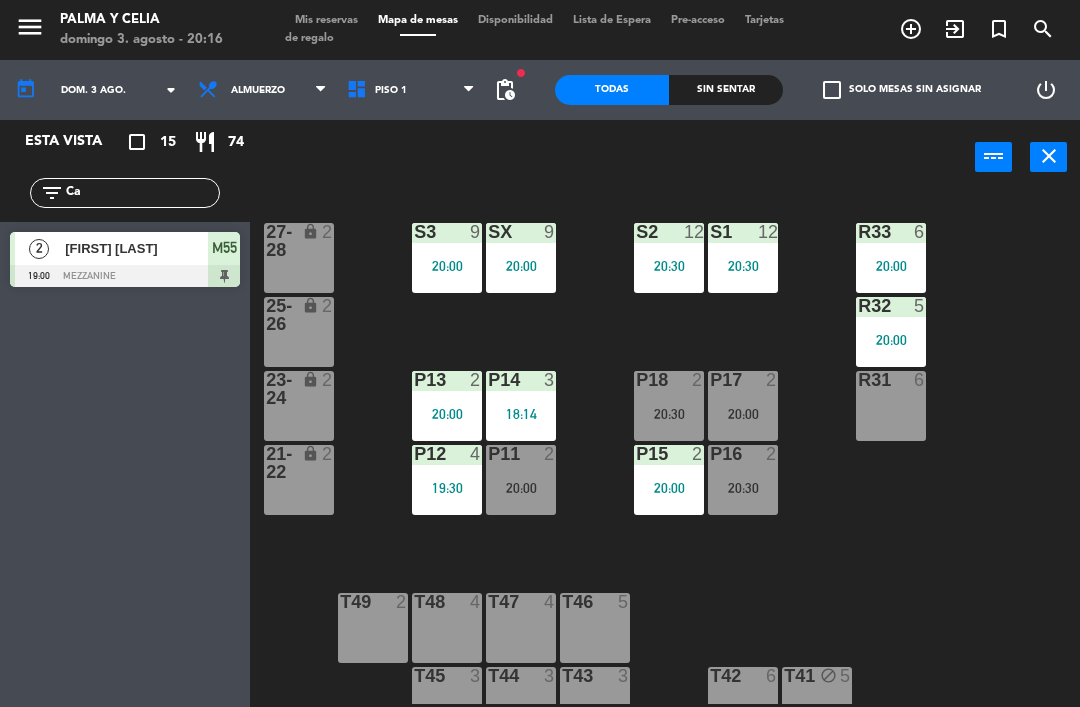 type on "C" 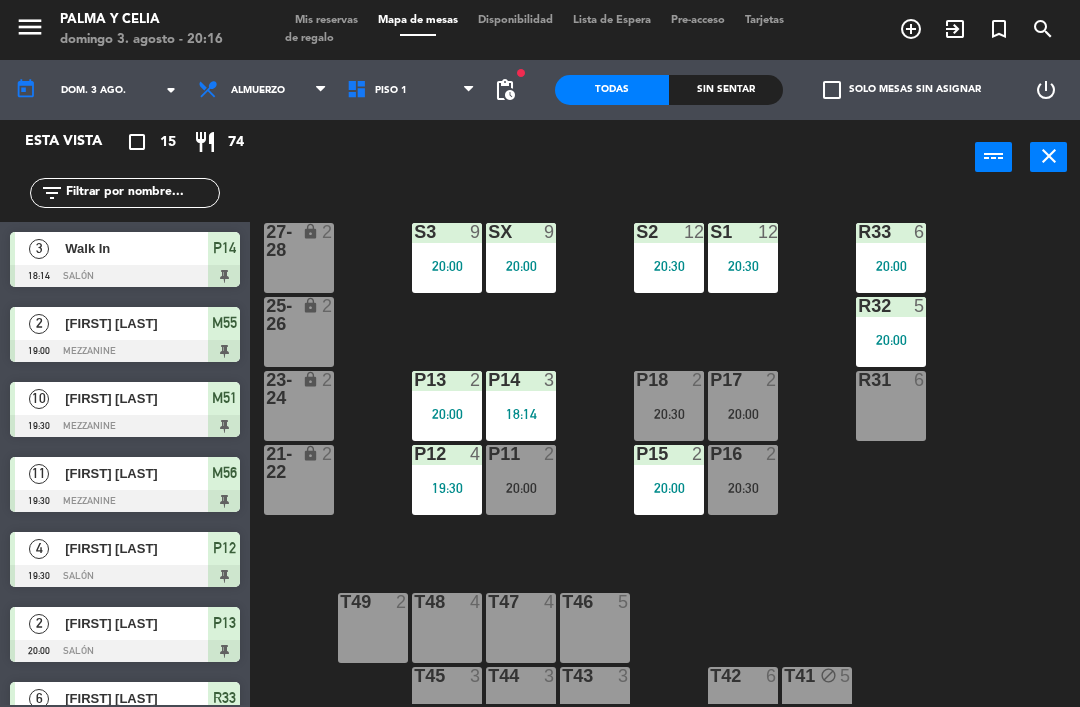 click on "12" at bounding box center [694, 232] 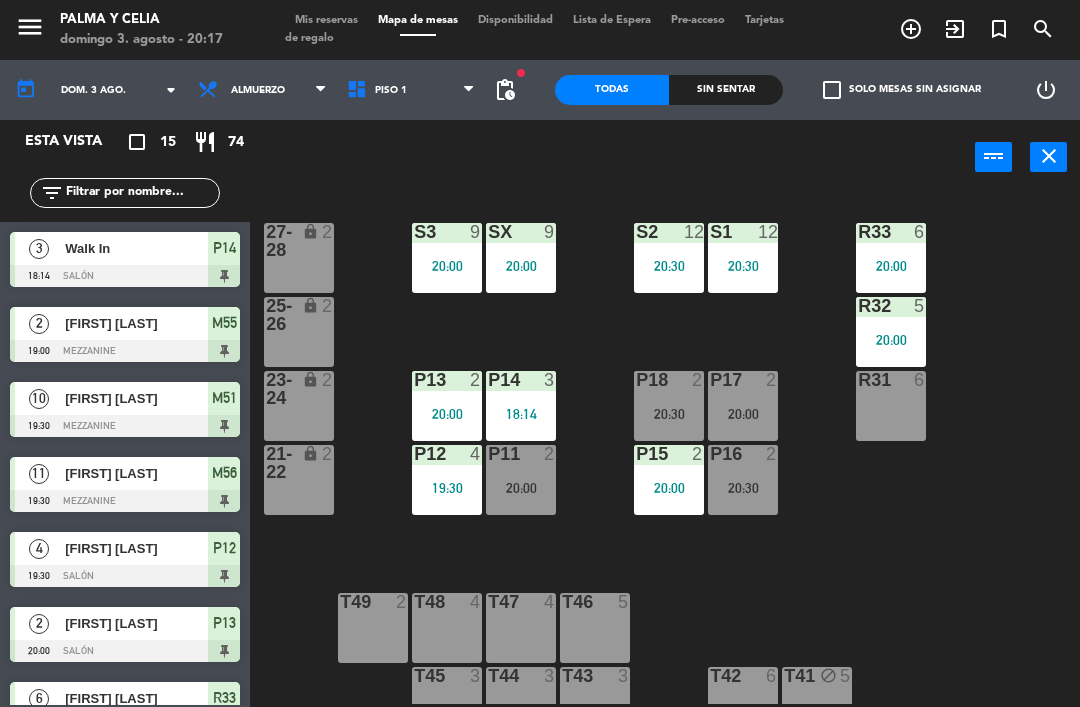 click on "R33  6   20:00  S1  12   20:30  S2  12   20:30  S3  9   20:00  SX  9   20:00  27-28 lock  2  R32  5   20:00  25-26 lock  2  P13  2   20:00  P14  3   18:14  P18  2   20:30  P17  2   20:00  R31  6  23-24 lock  2  P12  4   19:30  P11  2   20:00  P15  2   20:00  P16  2   20:30  21-22 lock  2  T48  4  T47  4  T46  5  T49  2  T45  3  T44  3  T43  3  T42  6  T41 block  5" 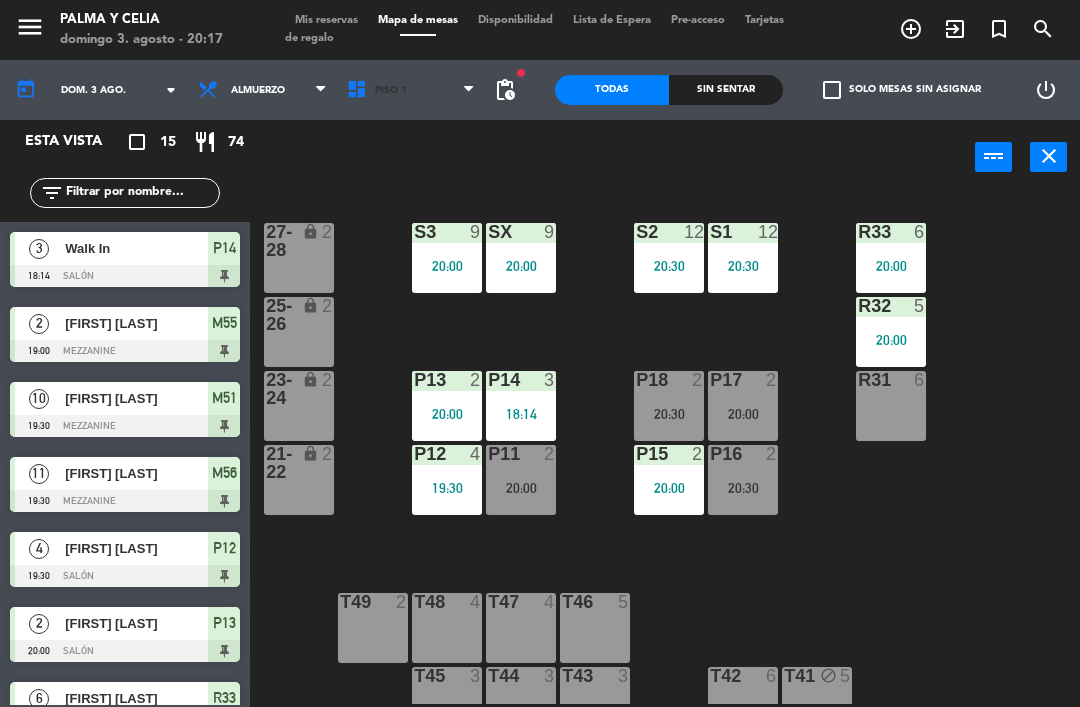 click on "Piso 1" at bounding box center [391, 90] 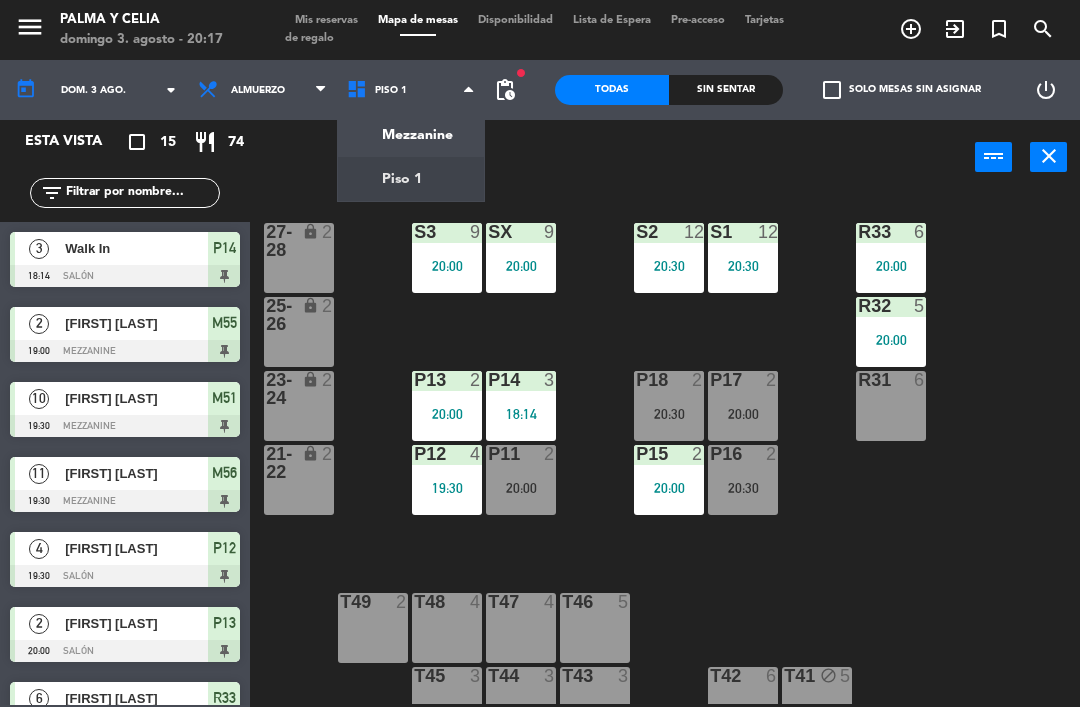 click on "menu Palma y Celia [DAY]. [NUMBER]. [MONTH] - [TIME] Mis reservas Mapa de mesas Disponibilidad Lista de Espera Pre-acceso Tarjetas de regalo add_circle_outline exit_to_app turned_in_not search today dom. [NUMBER] ago. arrow_drop_down Almuerzo Almuerzo Almuerzo Mezzanine Piso [NUMBER] Piso [NUMBER] Mezzanine Piso [NUMBER] fiber_manual_record pending_actions Todas Sin sentar check_box_outline_blank Solo mesas sin asignar power_settings_new Esta vista crop_square [NUMBER] restaurant [NUMBER] filter_list [NUMBER] Walk In [TIME] Salón P14 [NUMBER] [FIRST] [LAST] [TIME] Mezzanine M55 [NUMBER] [FIRST] [LAST] [TIME] Mezzanine M51 [NUMBER] [FIRST] [LAST] [TIME] Mezzanine M56 [NUMBER] [FIRST] [LAST] [TIME] Salón P12 [NUMBER] [FIRST] [LAST] [TIME] Salón P13 [NUMBER] [FIRST] [LAST] [TIME] Salón R33 [NUMBER] [FIRST] [LAST] [TIME] Salón R32 [NUMBER] [FIRST] [LAST] [TIME] Salón P15 [NUMBER] [FIRST] [LAST] [TIME] Salón S3 [NUMBER] [FIRST] [LAST] [TIME] Salón P17 [NUMBER] [FIRST] [LAST] [TIME] P11 S1" 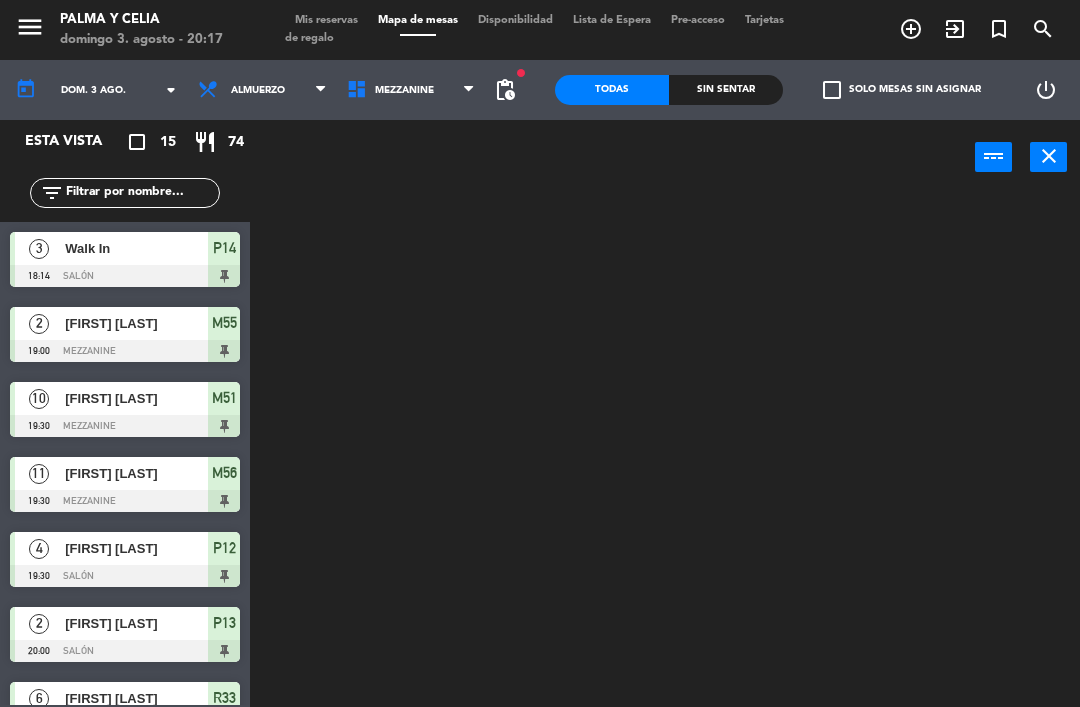 scroll, scrollTop: 0, scrollLeft: 0, axis: both 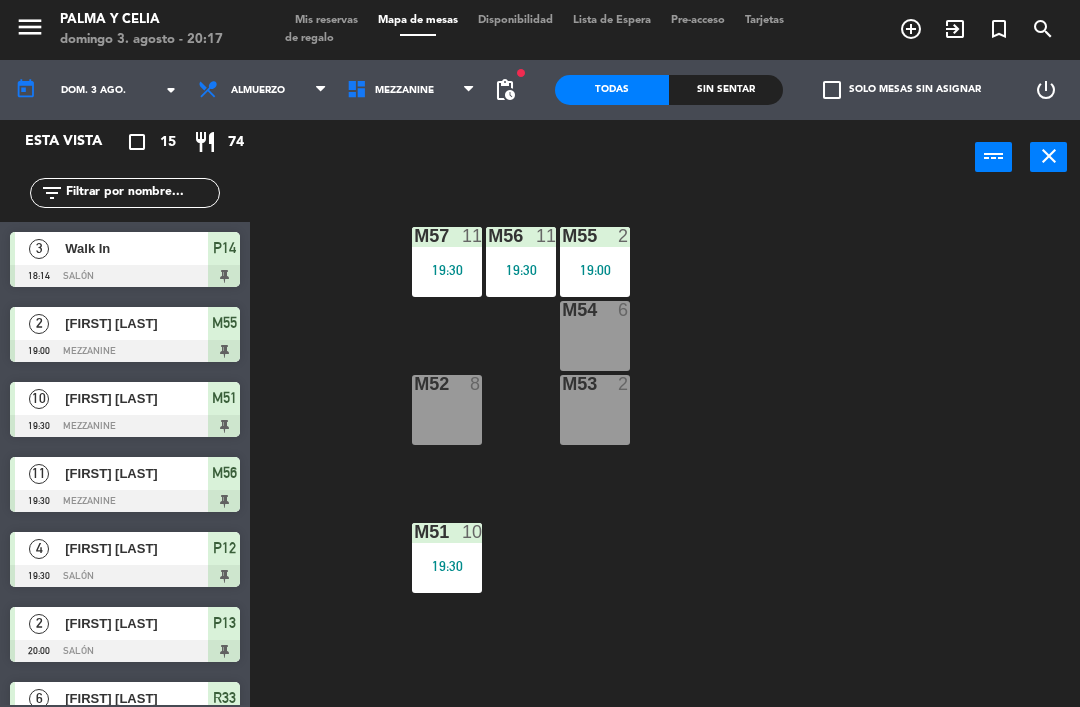 click on "Mezzanine" at bounding box center (411, 90) 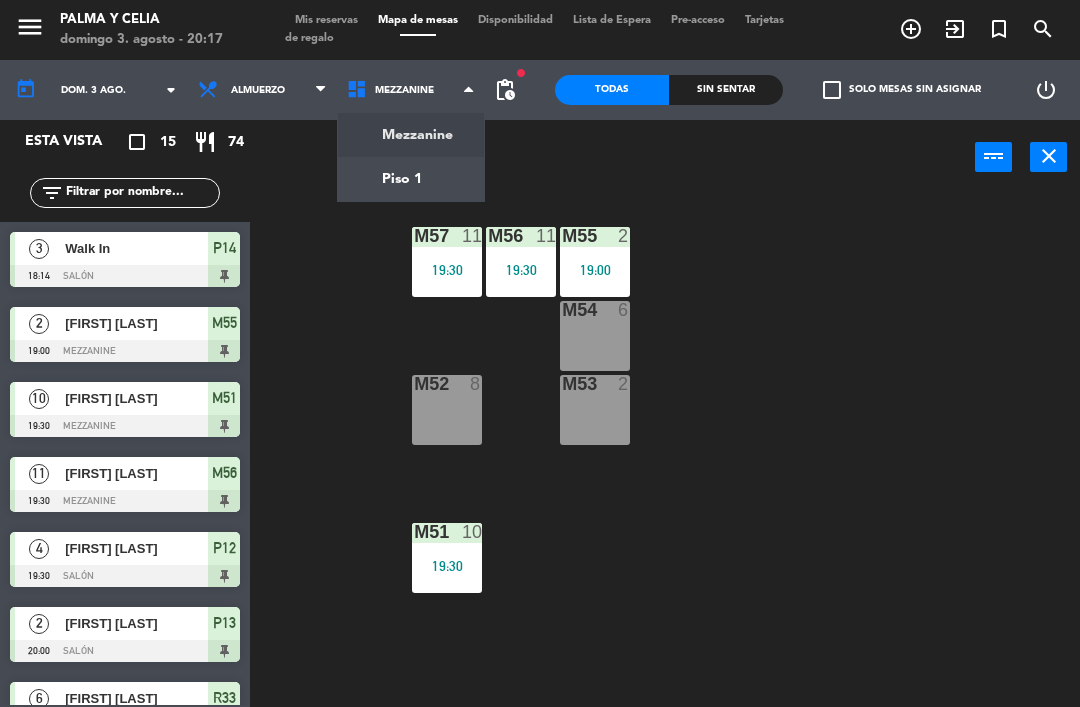 click on "M57  11   19:30  M56  11   19:30  M55  2   19:00  M54  6  M52  8  M53  2  M51  10   19:30" 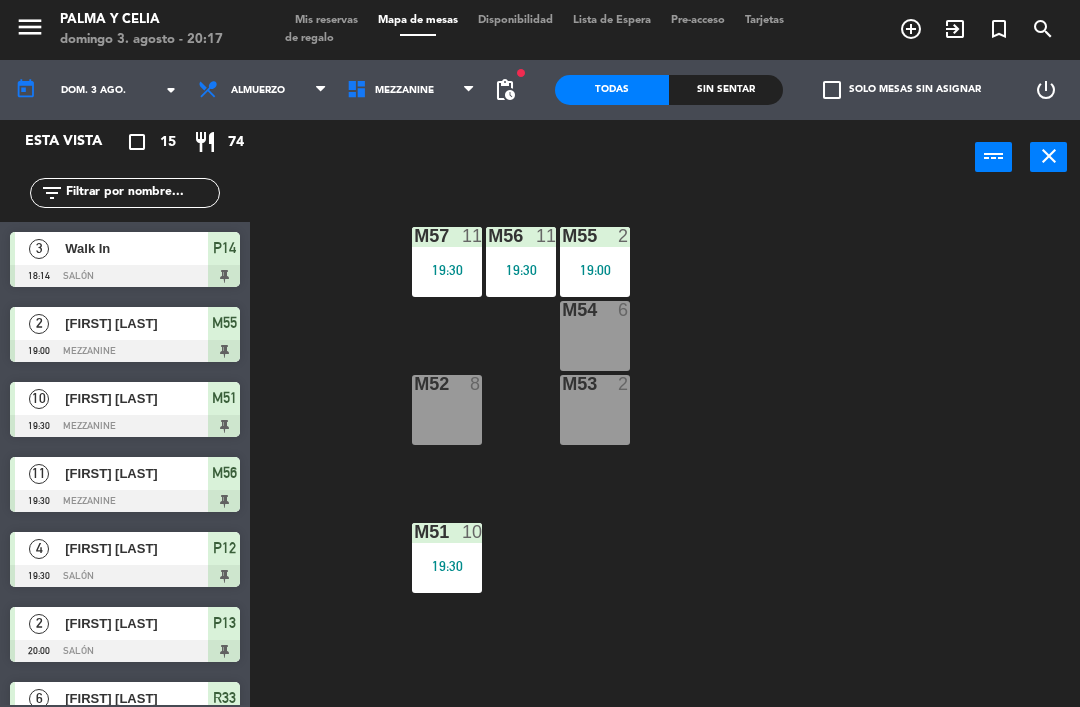 click on "M53  2" at bounding box center (595, 410) 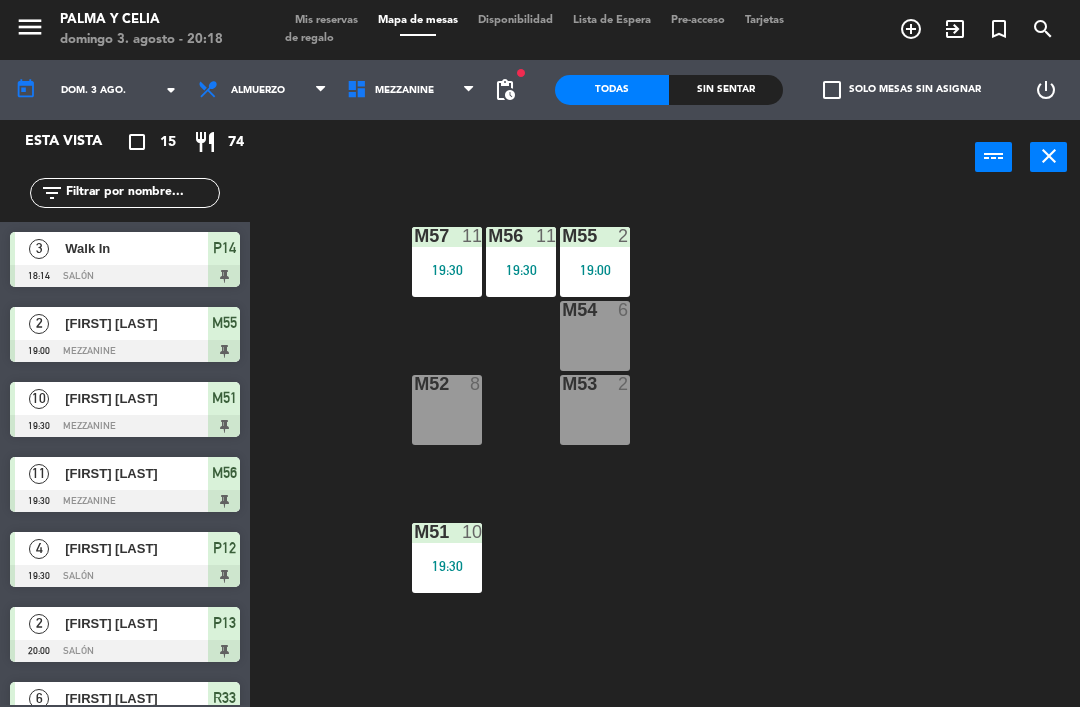 click on "M57  11   19:30  M56  11   19:30  M55  2   19:00  M54  6  M52  8  M53  2  M51  10   19:30" 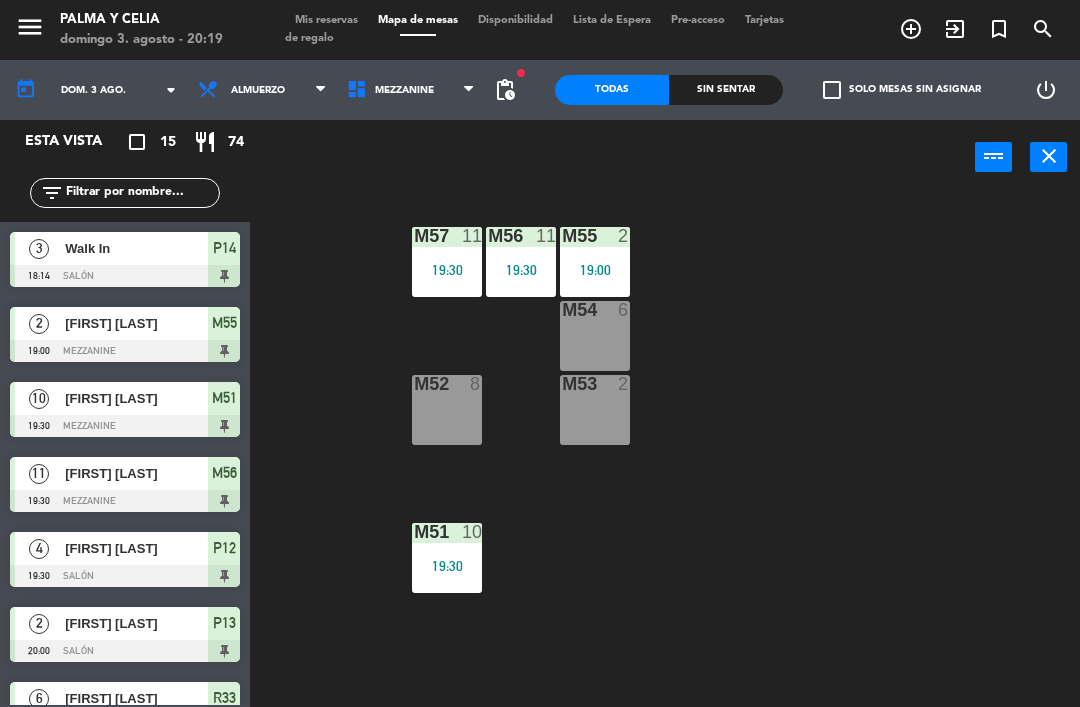 click on "power_input close" at bounding box center (612, 158) 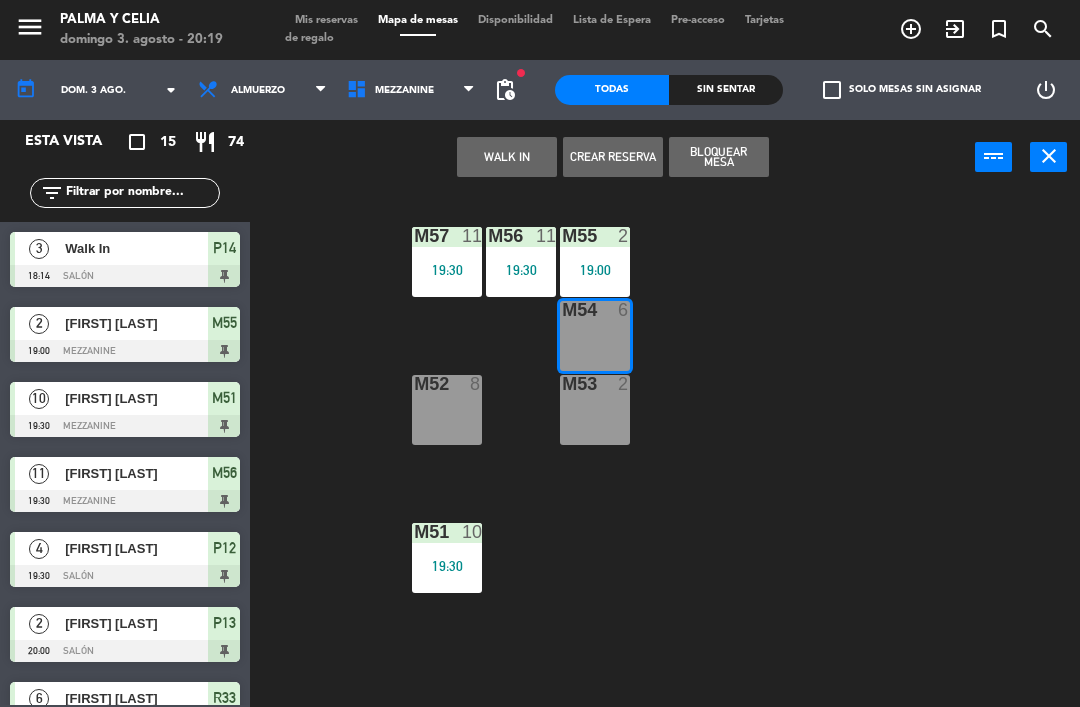 click 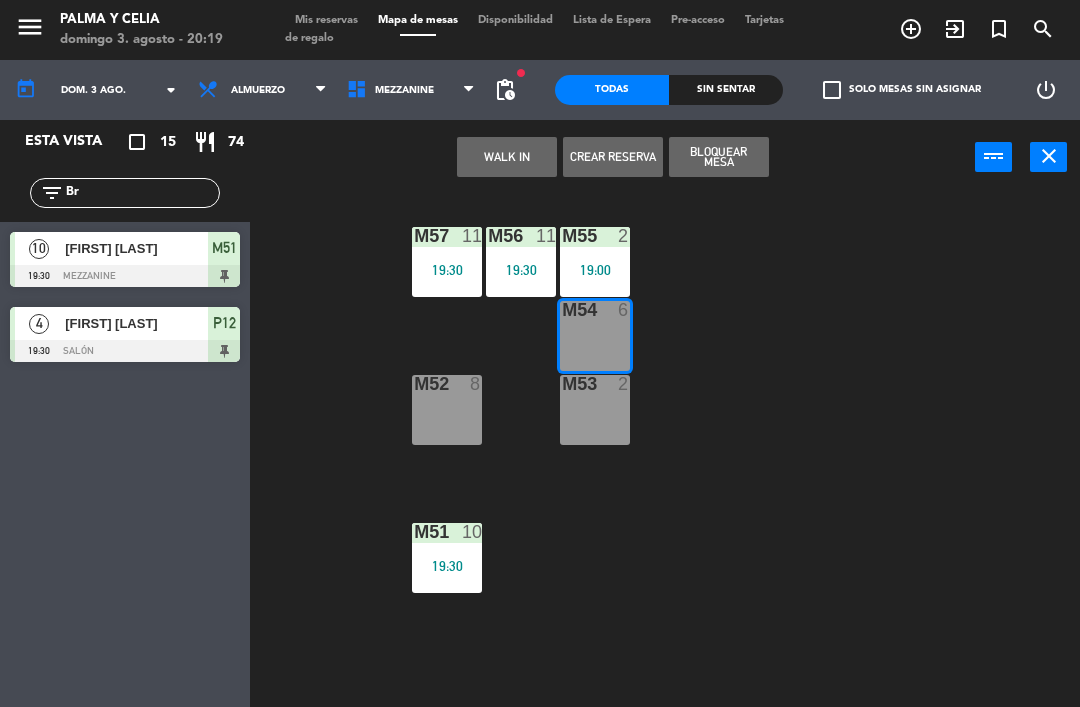 type on "Br" 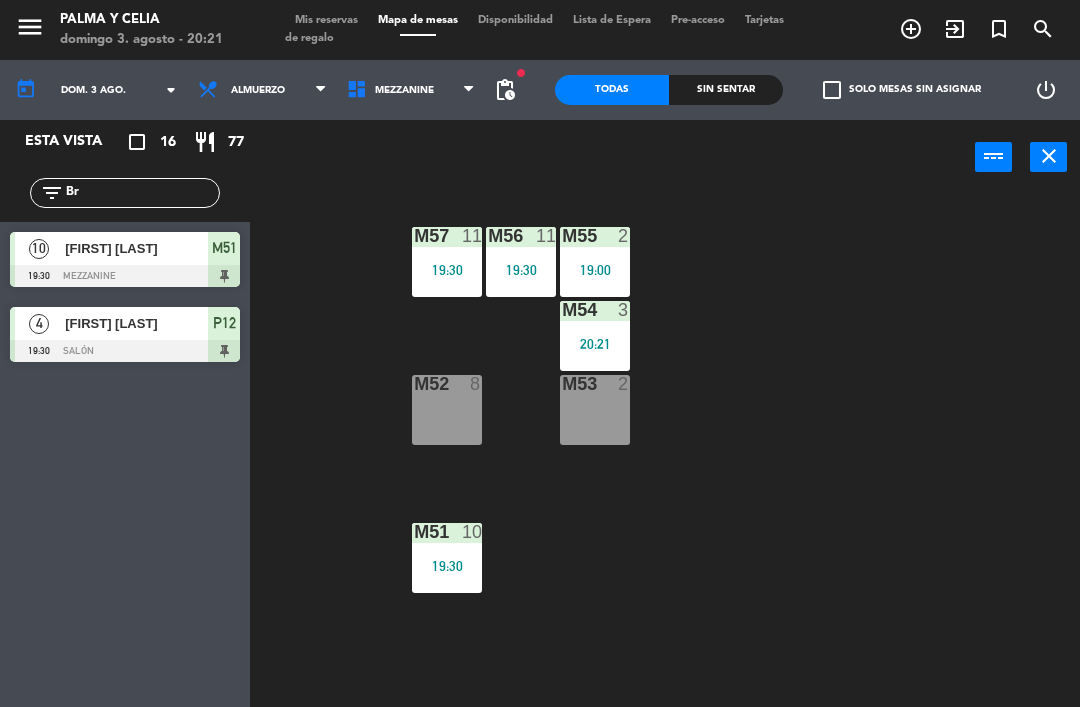 click on "Br" 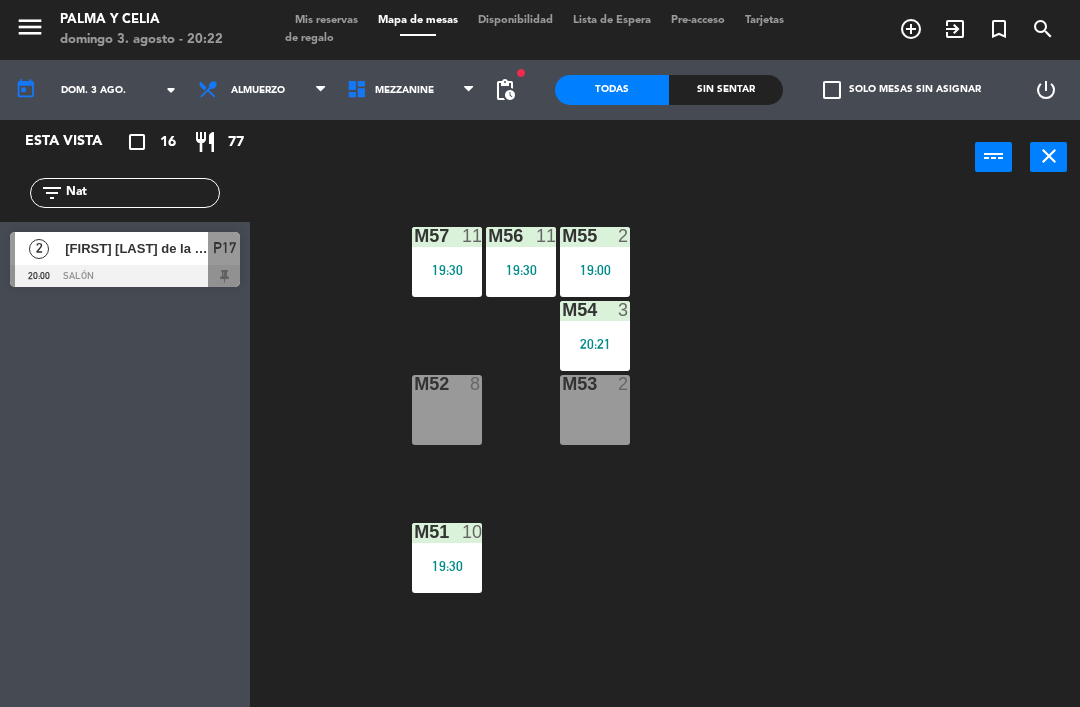 type on "Nat" 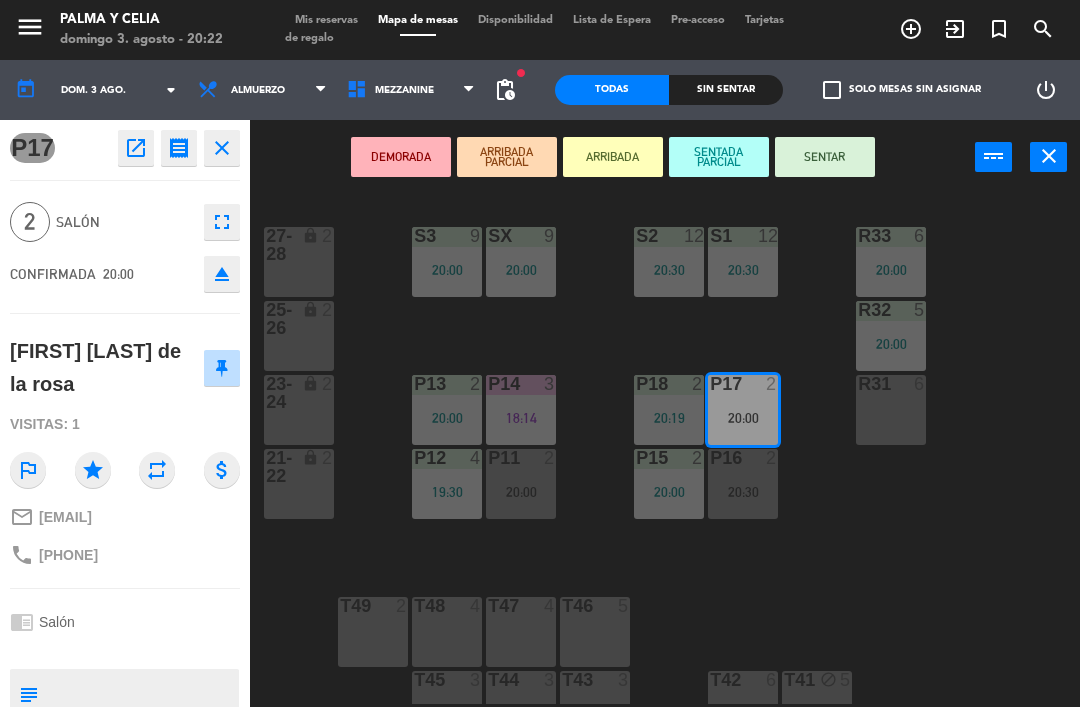 click on "SENTAR" at bounding box center [825, 157] 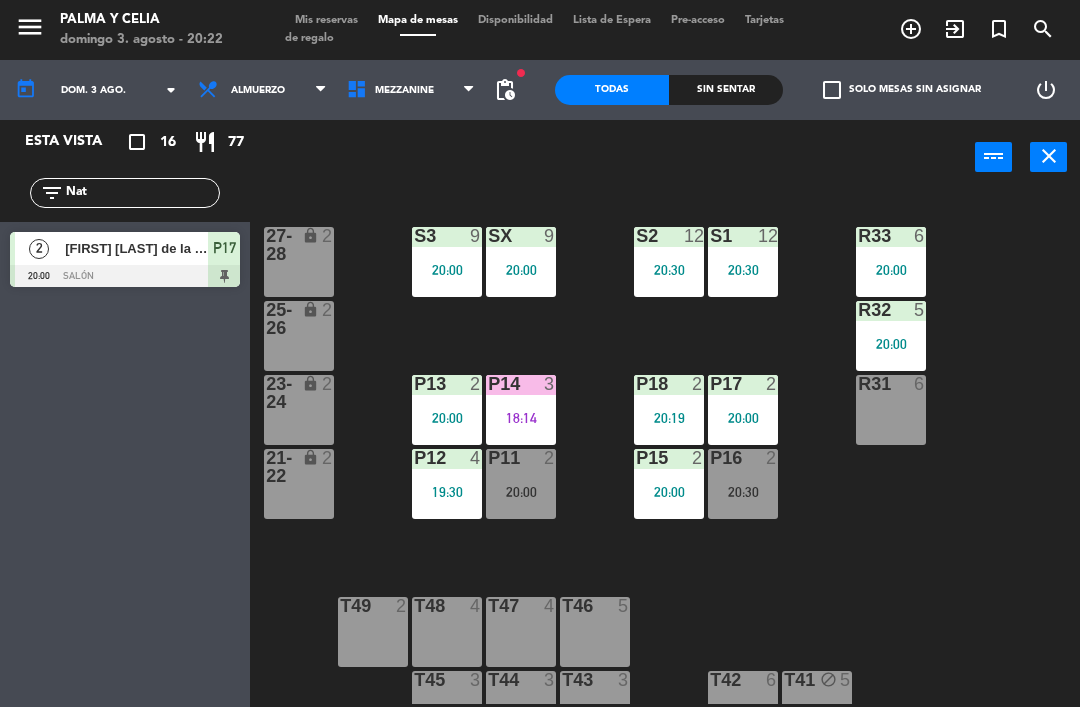 click on "Nat" 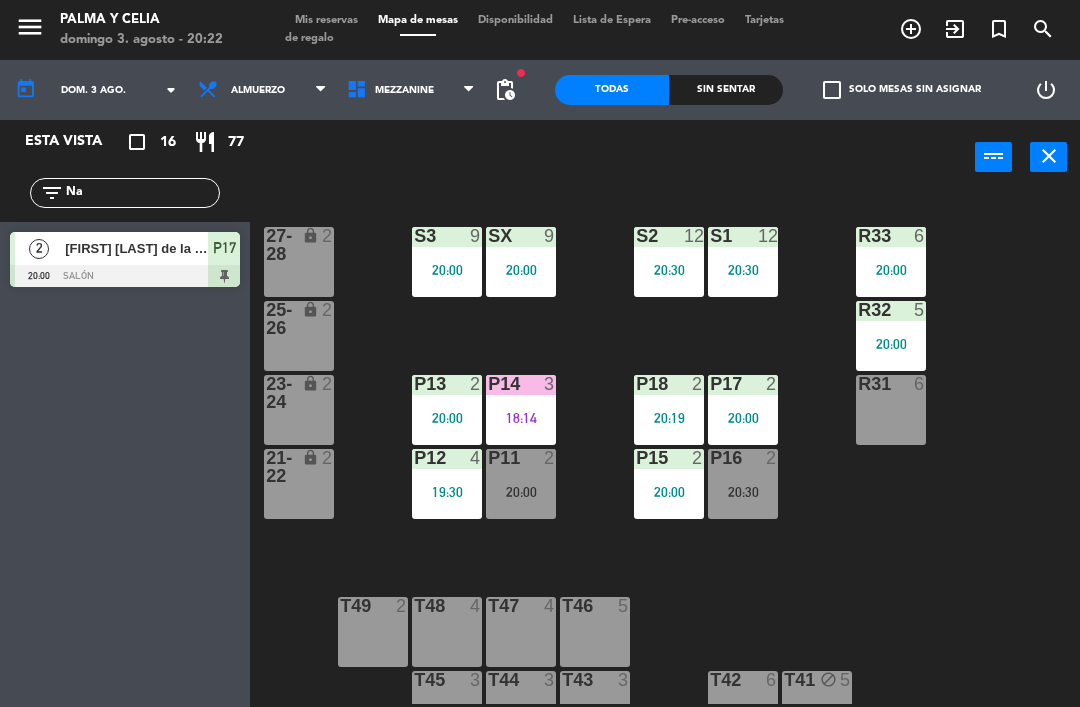 type on "N" 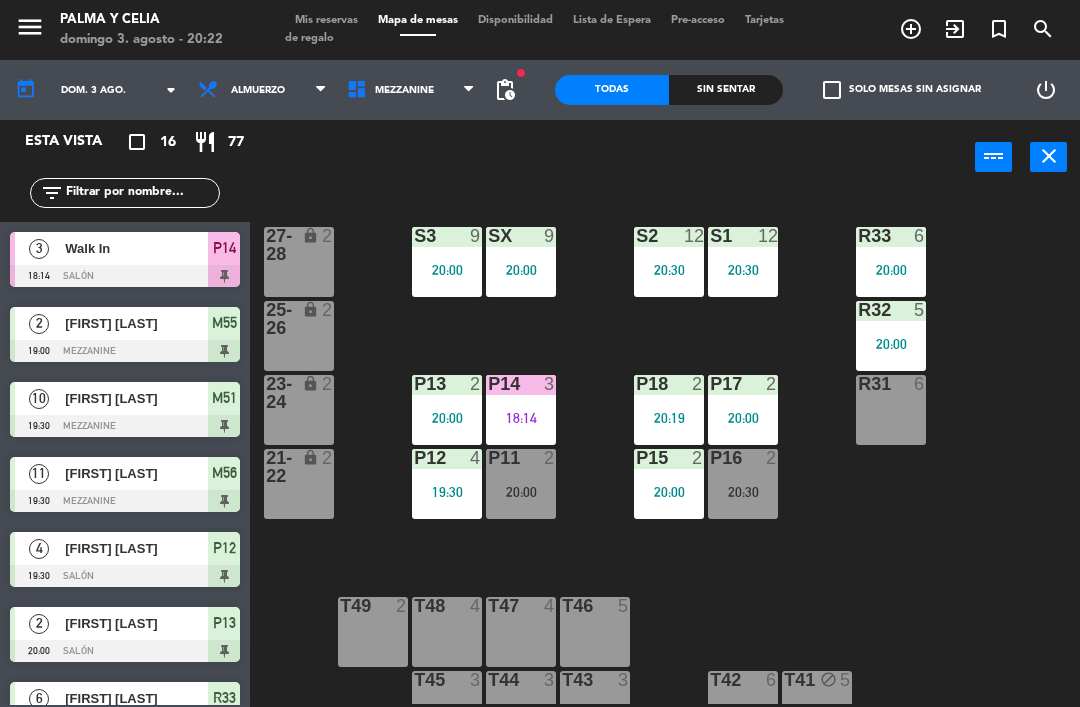 click on "R33 [NUMBER] [TIME] S1 [NUMBER] [TIME] S2 [NUMBER] [TIME] S3 [NUMBER] [TIME] SX [NUMBER] [TIME] 27-28 lock [NUMBER] R32 [NUMBER] [TIME] 25-26 lock [NUMBER] P13 [NUMBER] [TIME] P14 [NUMBER] [TIME] P18 [NUMBER] [TIME] P17 [NUMBER] [TIME] R31 [NUMBER] 23-24 lock [NUMBER] P12 [NUMBER] [TIME] P11 [NUMBER] [TIME] P15 [NUMBER] [TIME] P16 [NUMBER] [TIME] 21-22 lock [NUMBER] T48 [NUMBER] T47 [NUMBER] T46 [NUMBER] T49 [NUMBER] T45 [NUMBER] T44 [NUMBER] T43 [NUMBER] T42 [NUMBER] T41 block [NUMBER]" 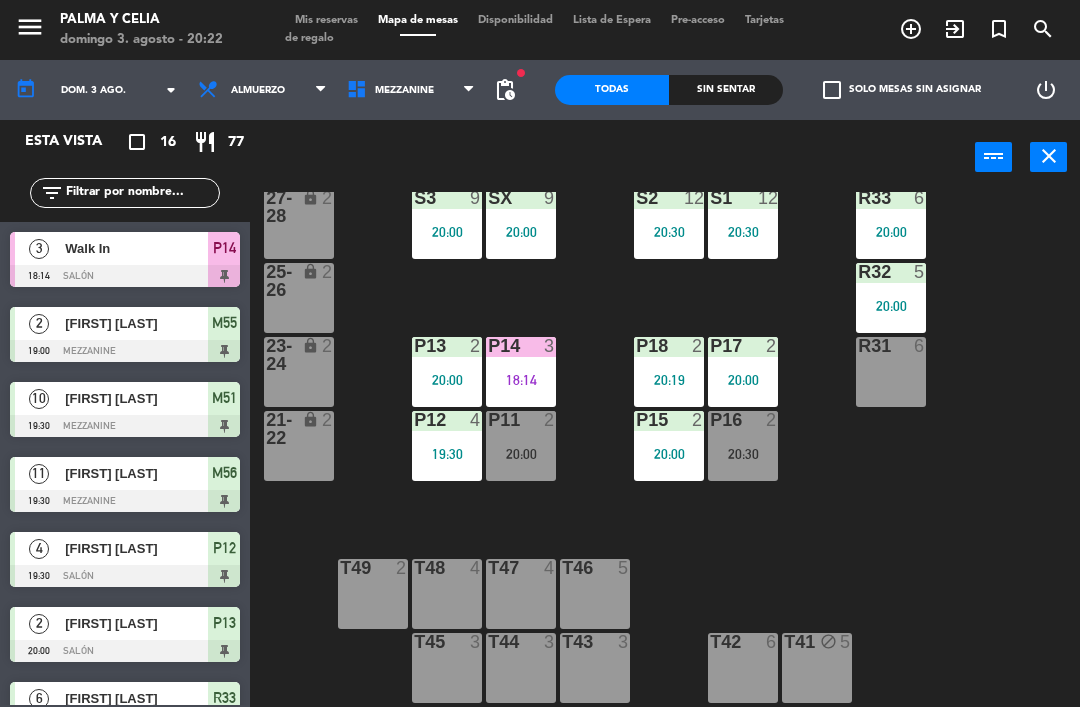 scroll, scrollTop: 38, scrollLeft: 0, axis: vertical 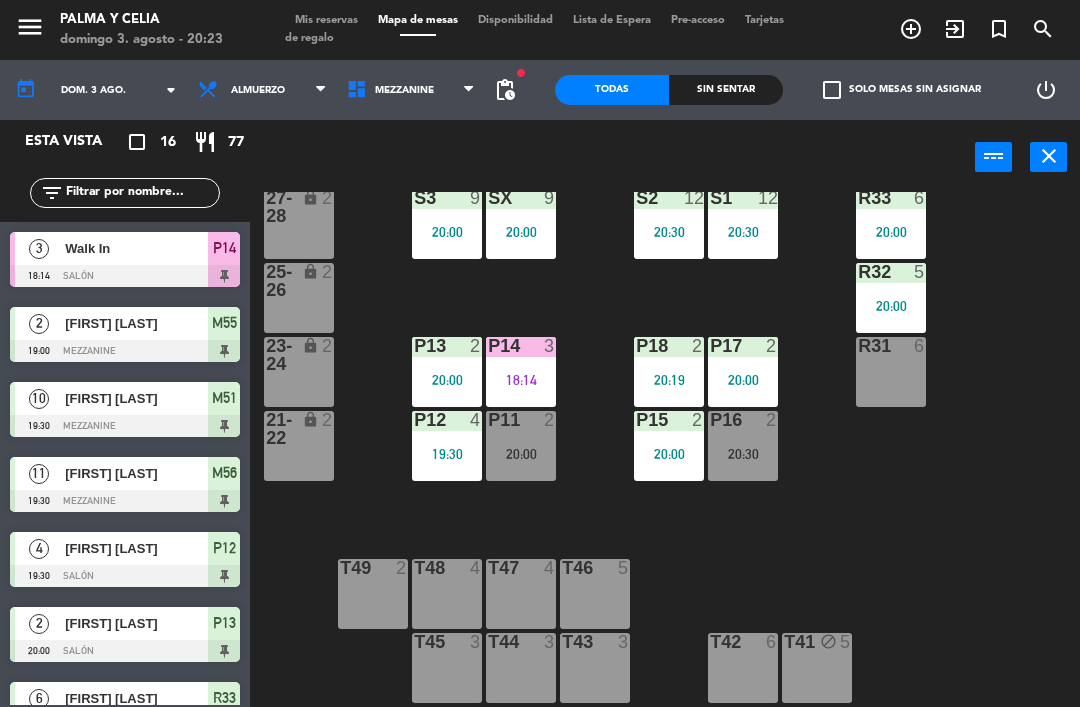 click 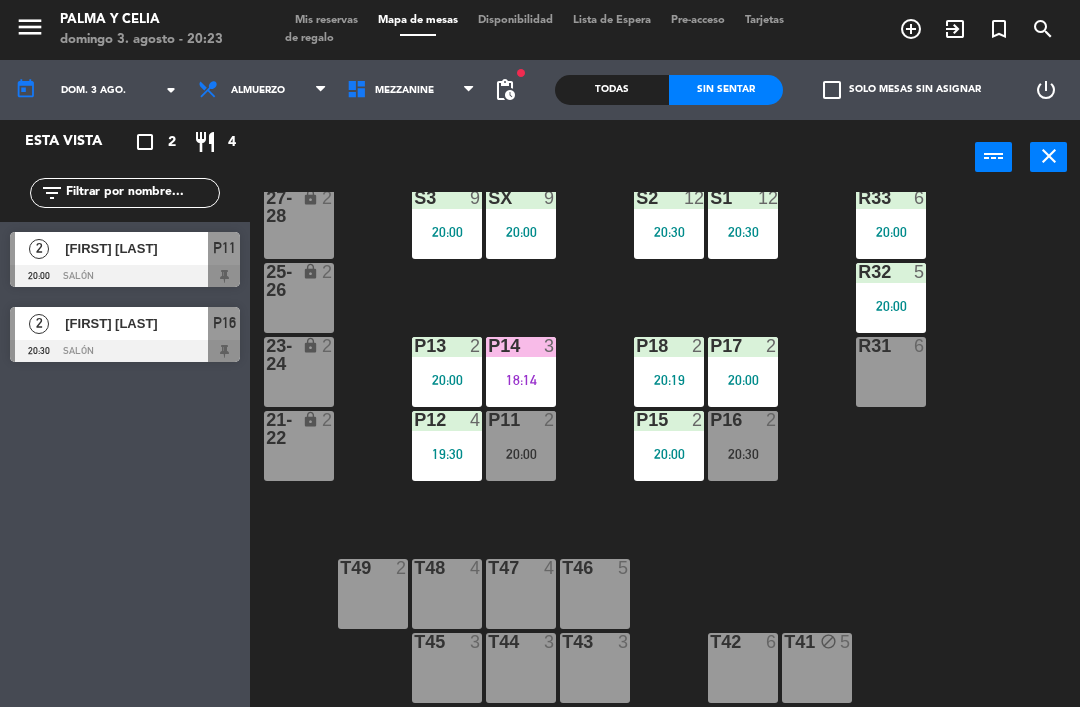 click on "Todas" 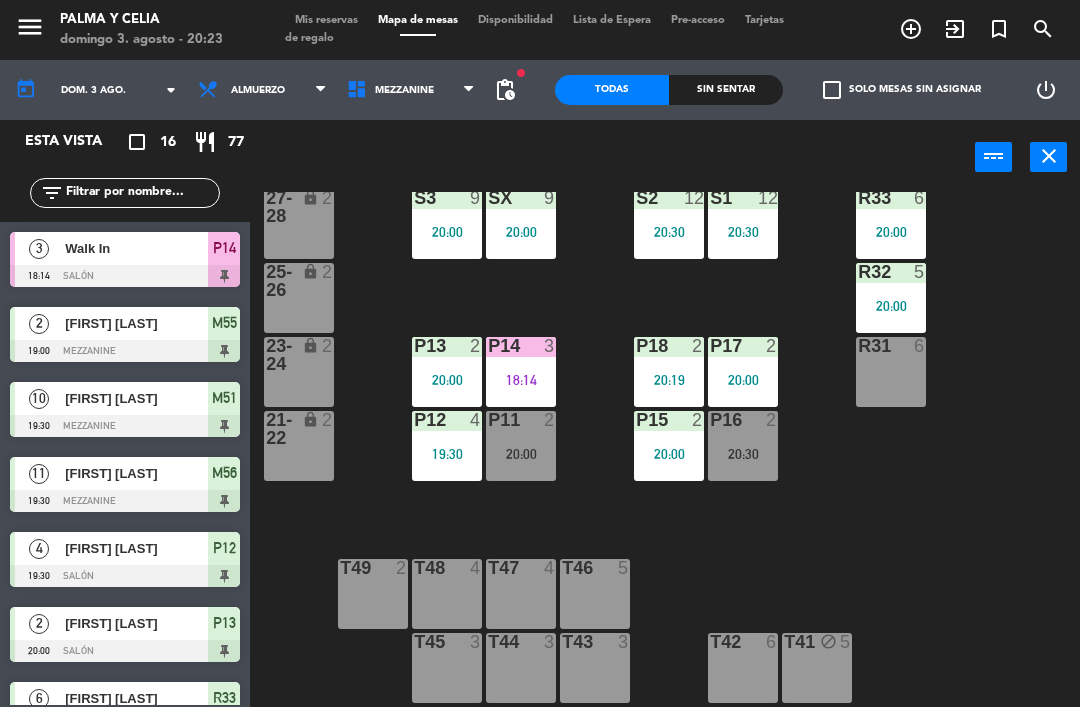 click 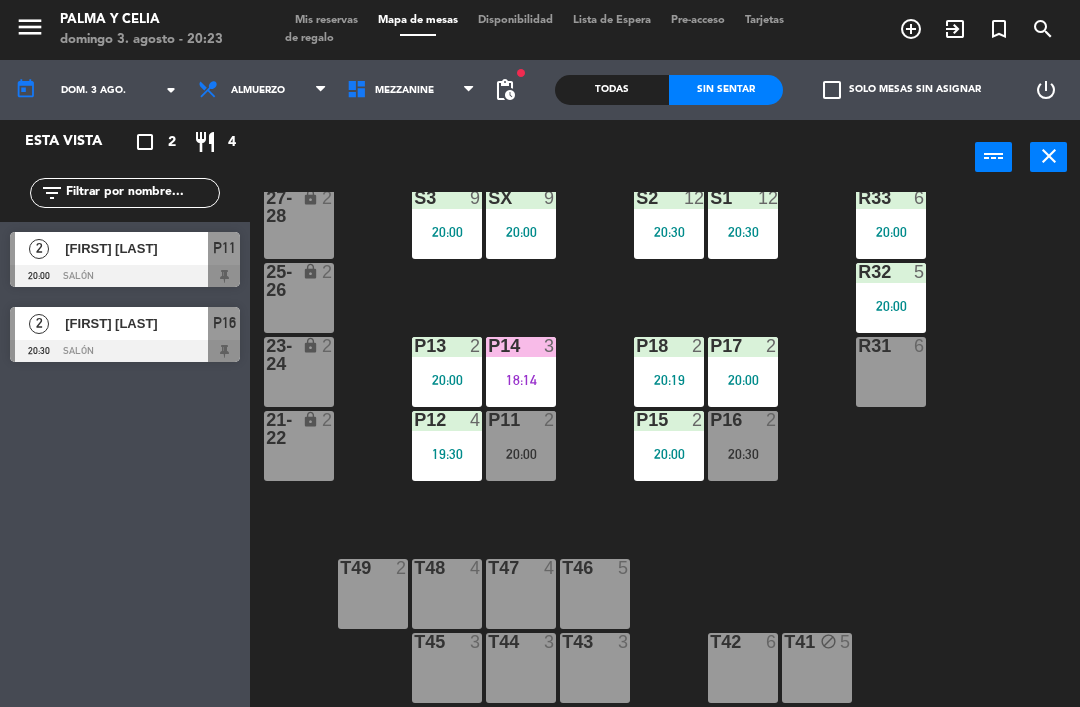click 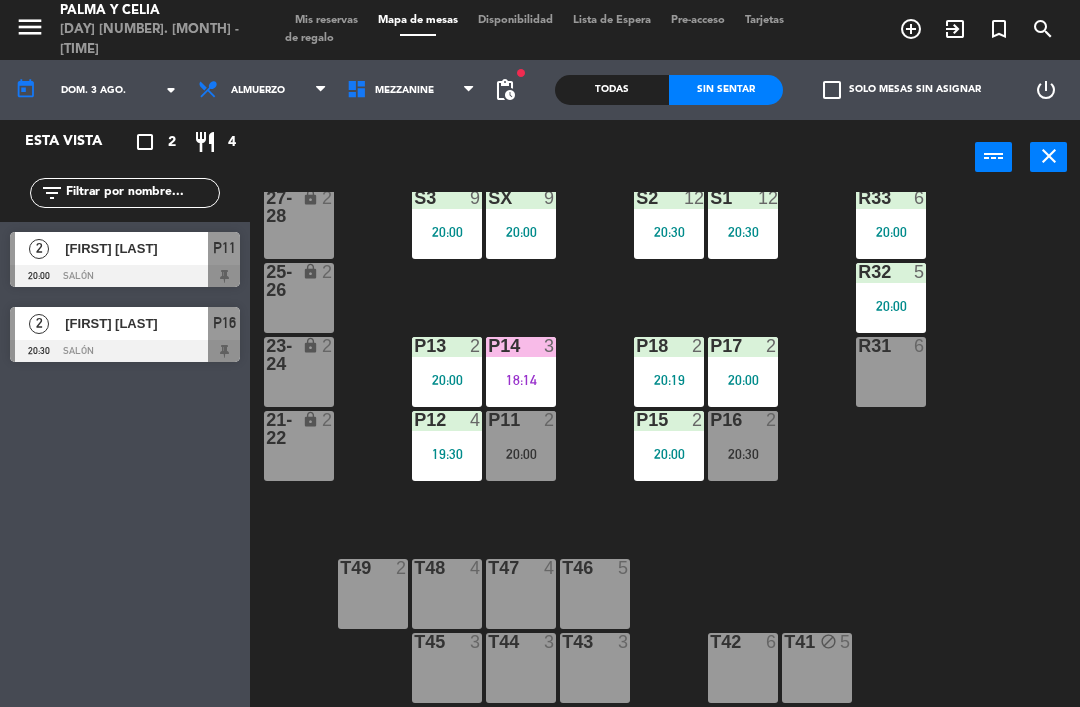 click on "power_input close" 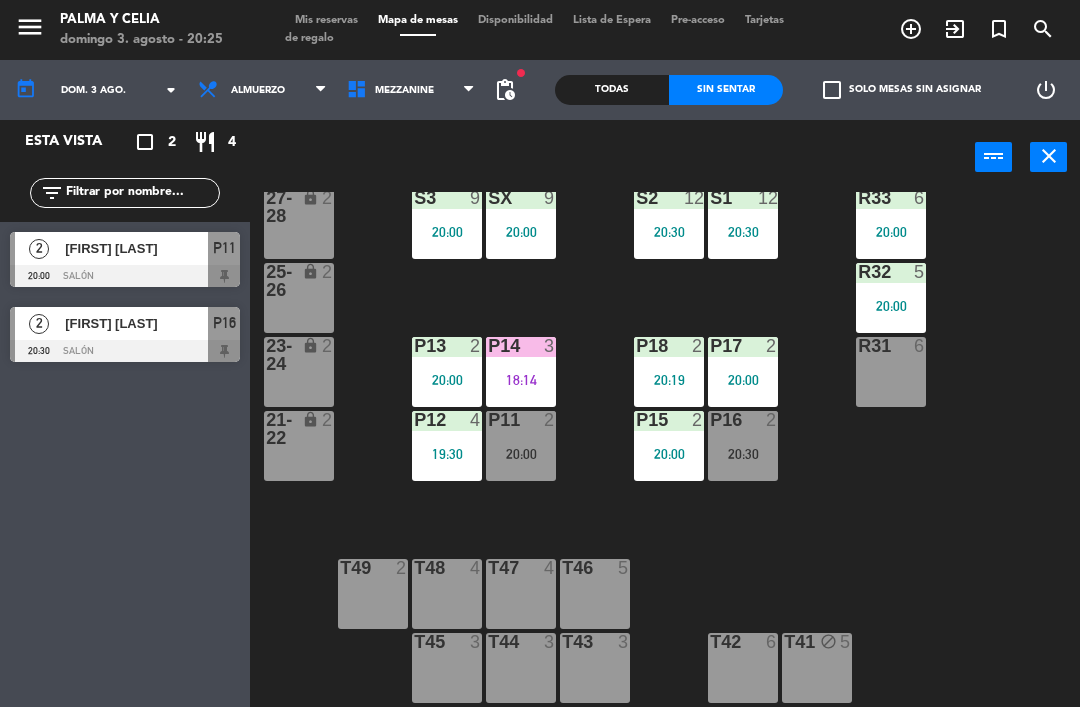 click 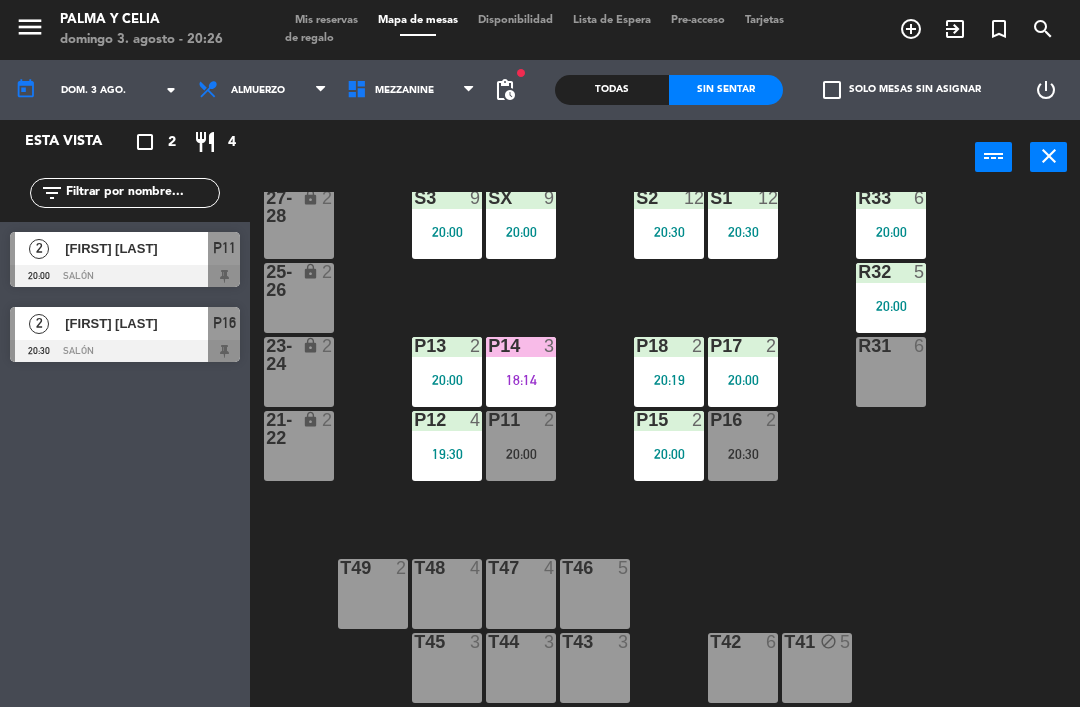 click 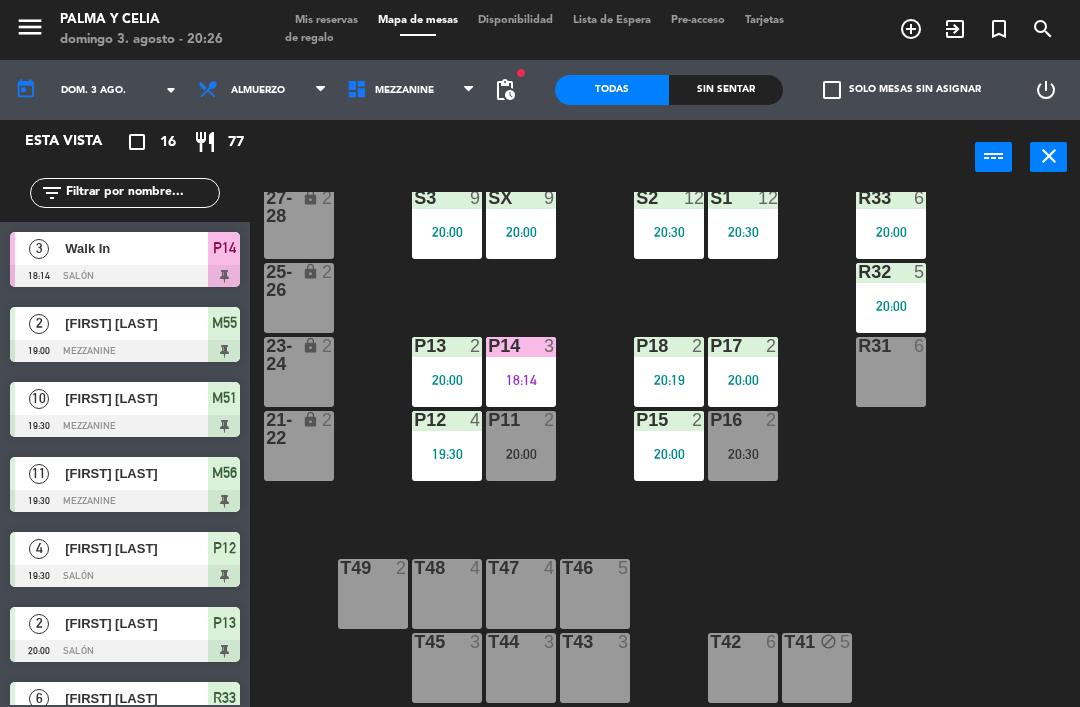 click on "filter_list" 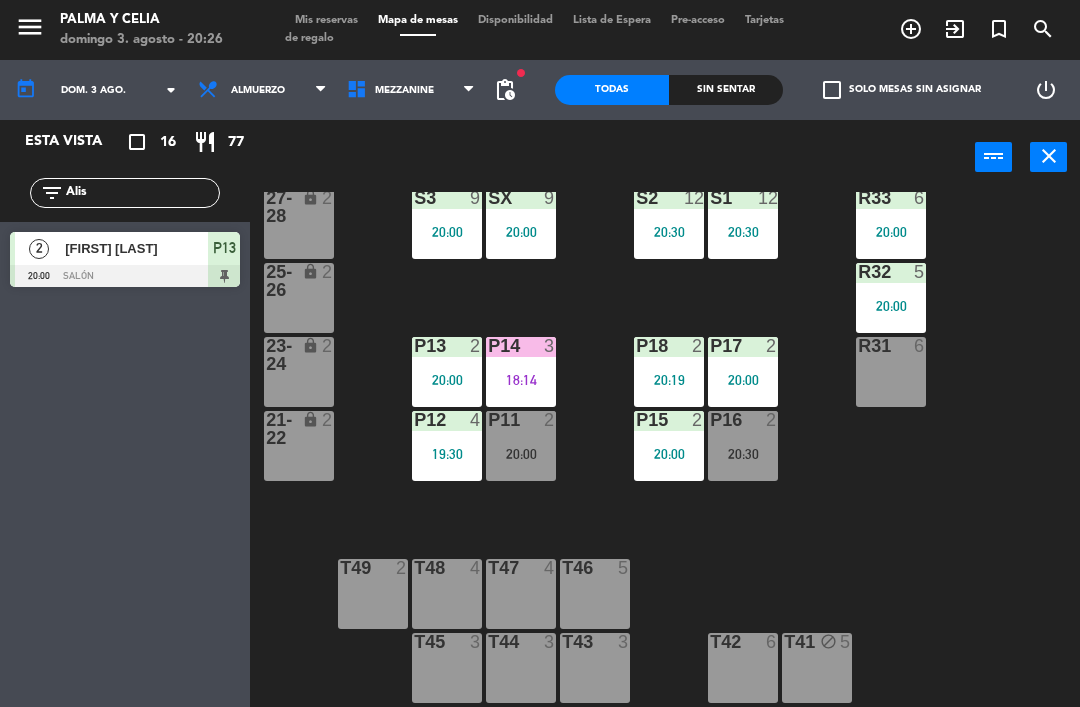 type on "Alis" 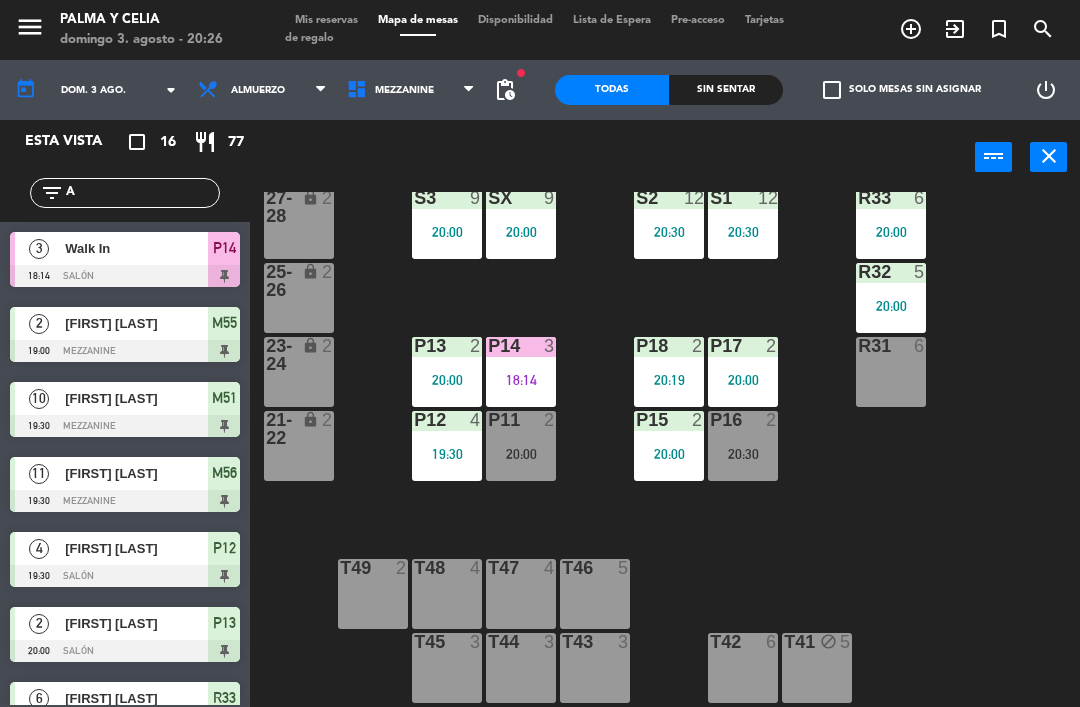 type on "A" 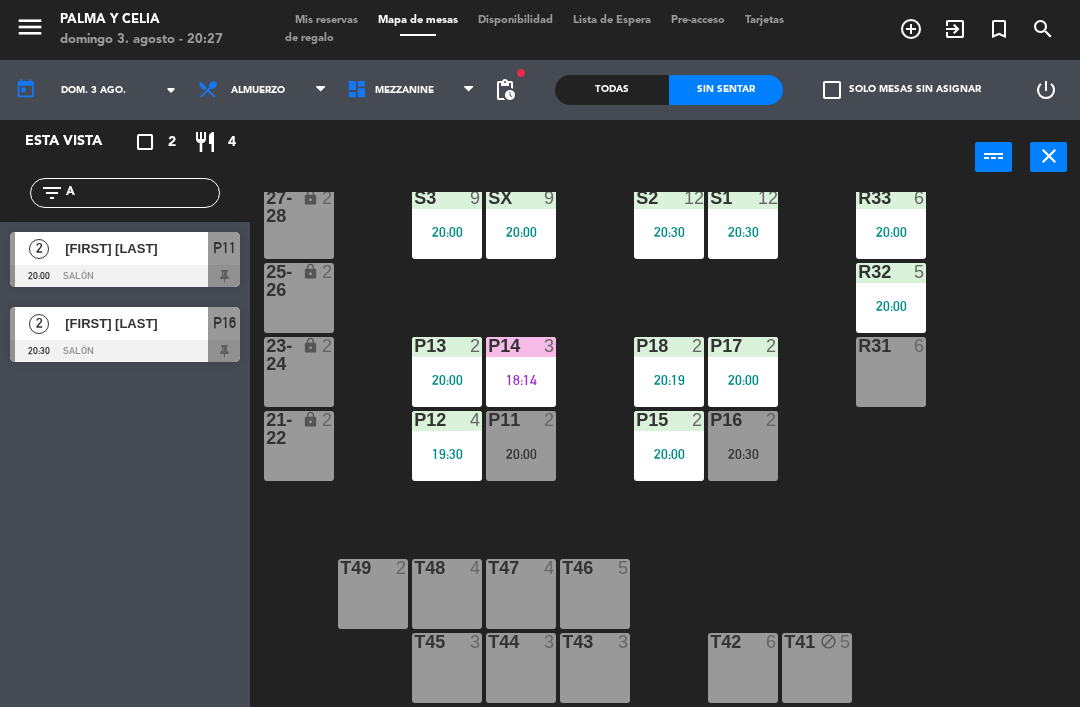click on "A" 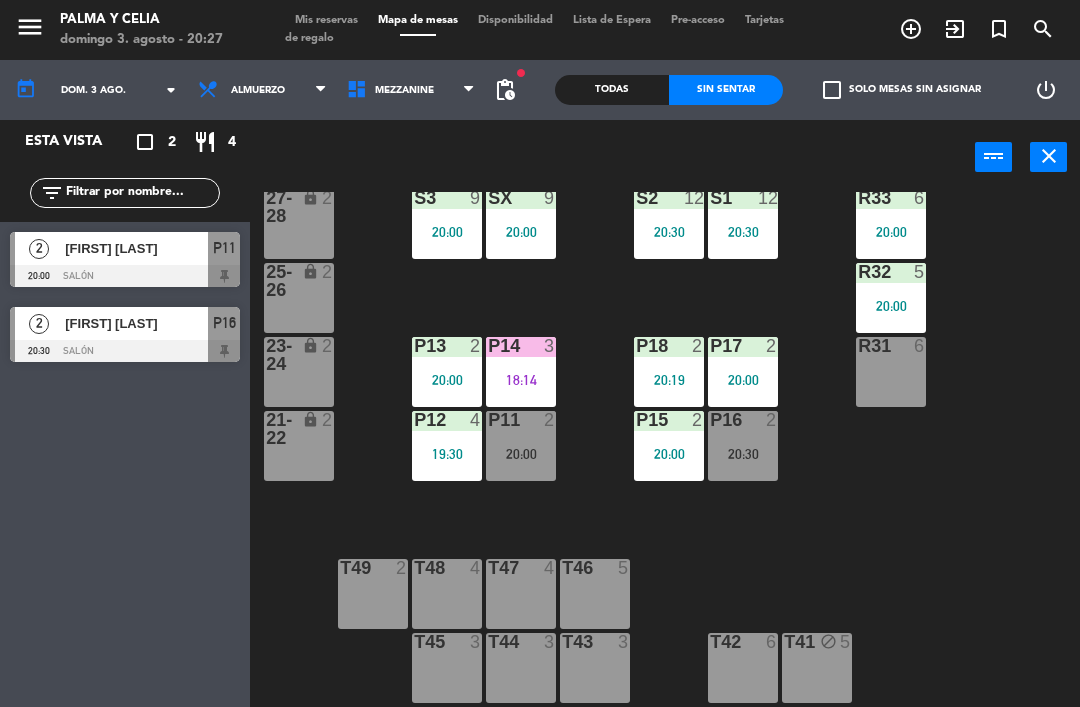 click on "R33 [NUMBER] [TIME] S1 [NUMBER] [TIME] S2 [NUMBER] [TIME] S3 [NUMBER] [TIME] SX [NUMBER] [TIME] 27-28 lock [NUMBER] R32 [NUMBER] [TIME] 25-26 lock [NUMBER] P13 [NUMBER] [TIME] P14 [NUMBER] [TIME] P18 [NUMBER] [TIME] P17 [NUMBER] [TIME] R31 [NUMBER] 23-24 lock [NUMBER] P12 [NUMBER] [TIME] P11 [NUMBER] [TIME] P15 [NUMBER] [TIME] P16 [NUMBER] [TIME] 21-22 lock [NUMBER] T48 [NUMBER] T47 [NUMBER] T46 [NUMBER] T49 [NUMBER] T45 [NUMBER] T44 [NUMBER] T43 [NUMBER] T42 [NUMBER] T41 block [NUMBER]" 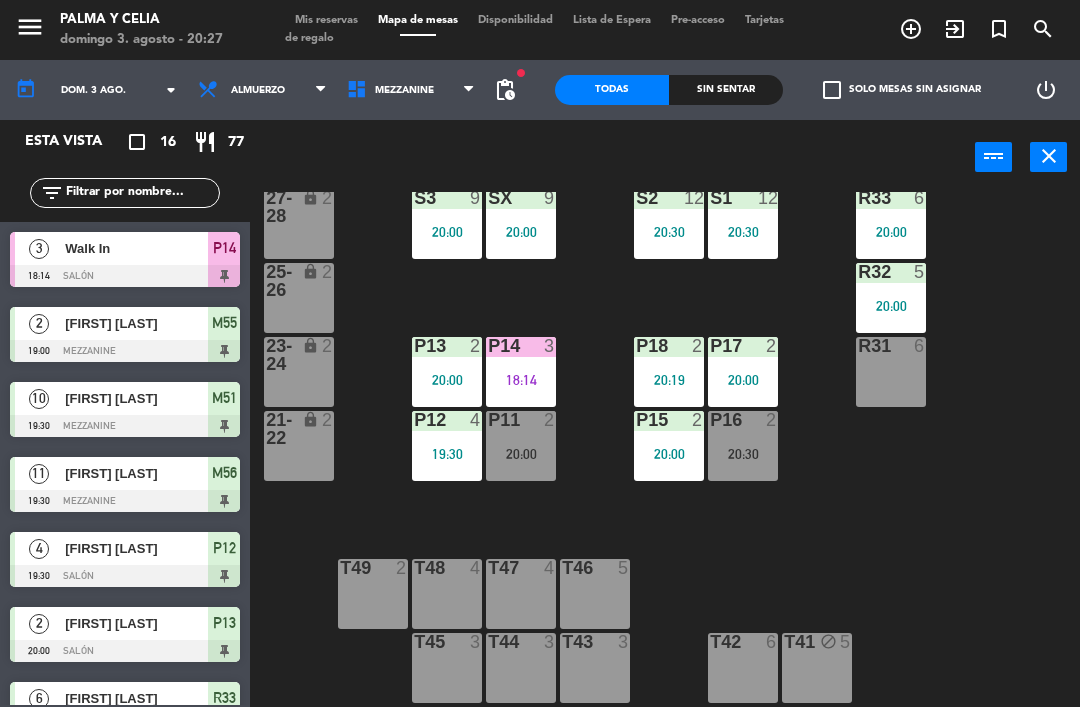 click 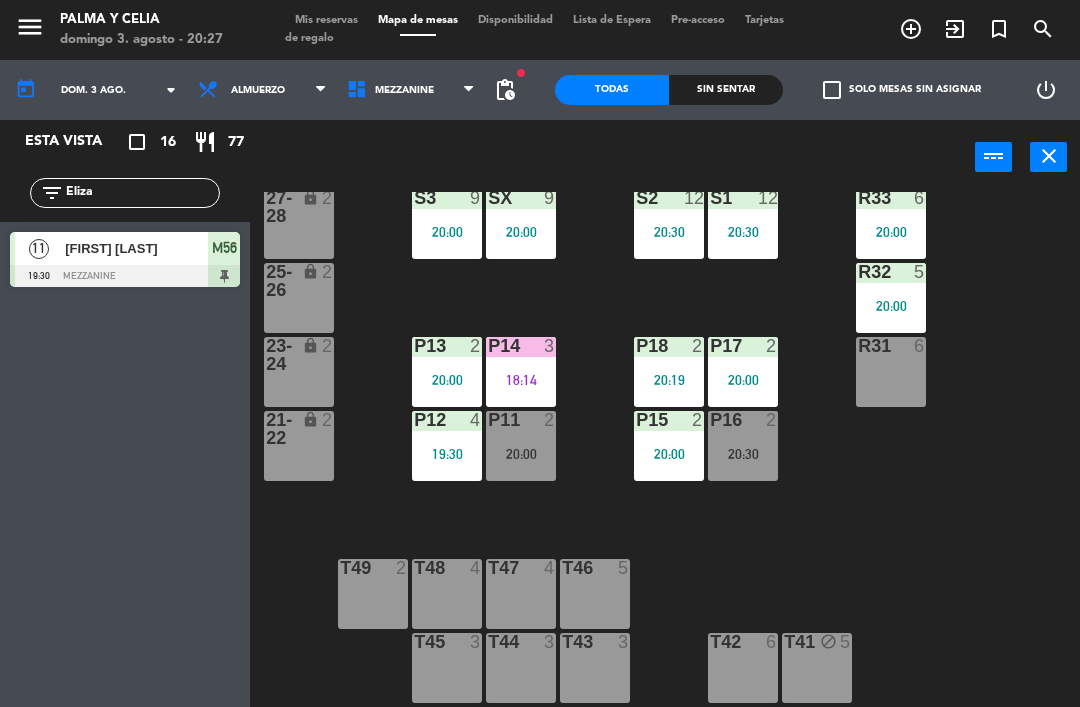 type on "Eliza" 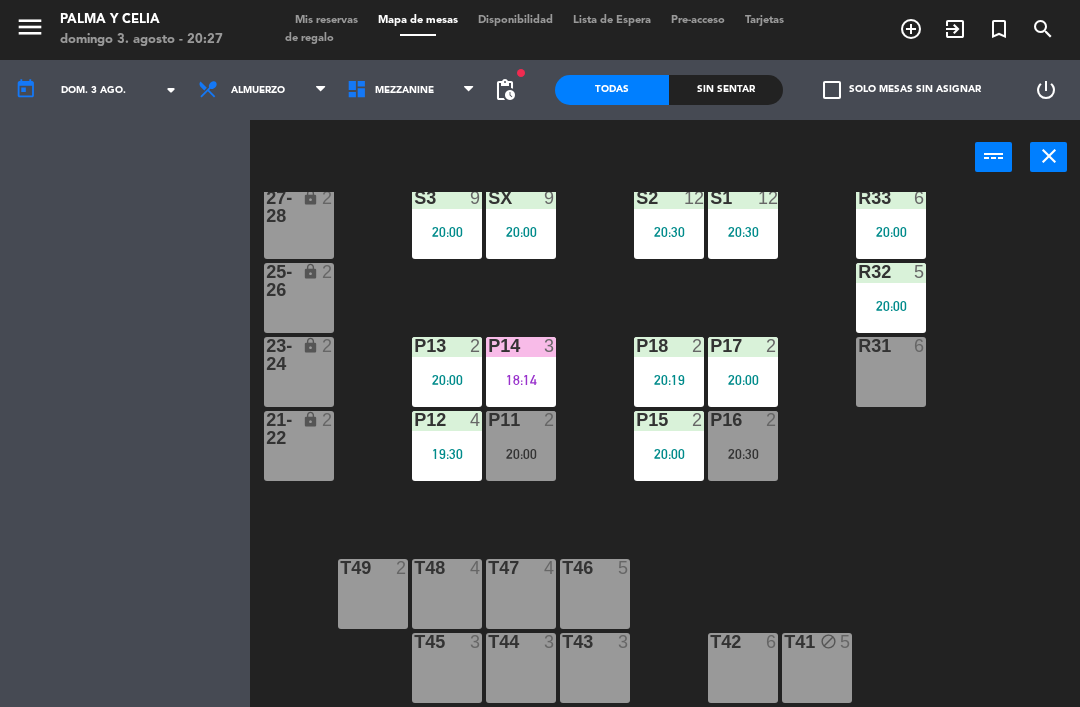 scroll, scrollTop: 0, scrollLeft: 0, axis: both 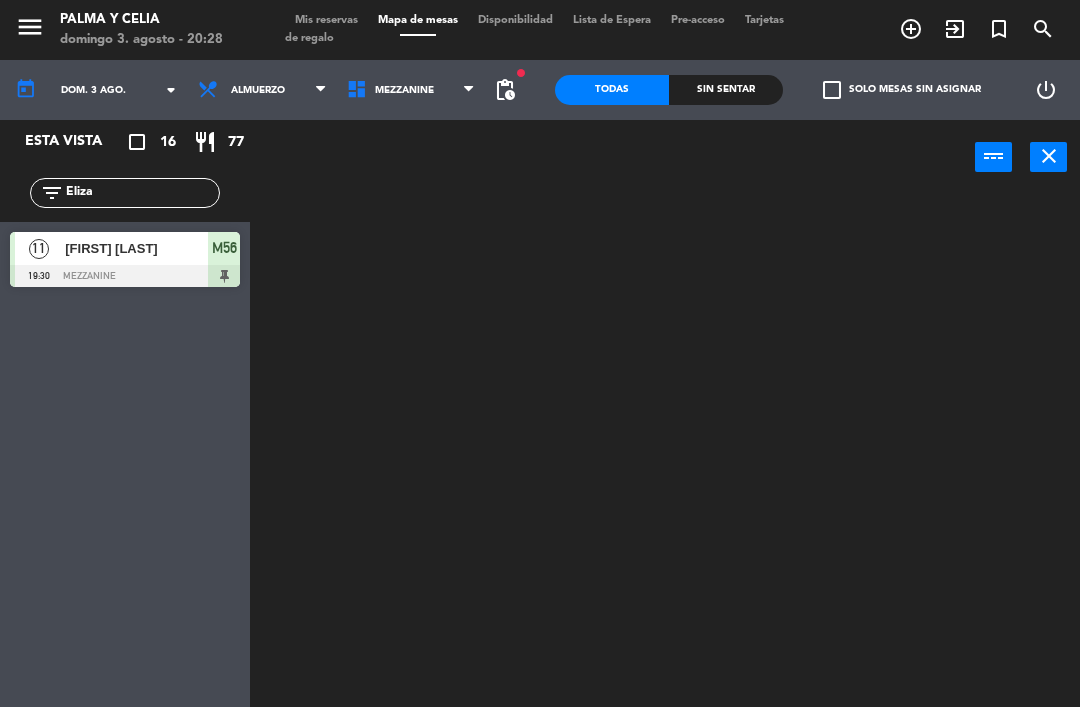 click at bounding box center (125, 276) 